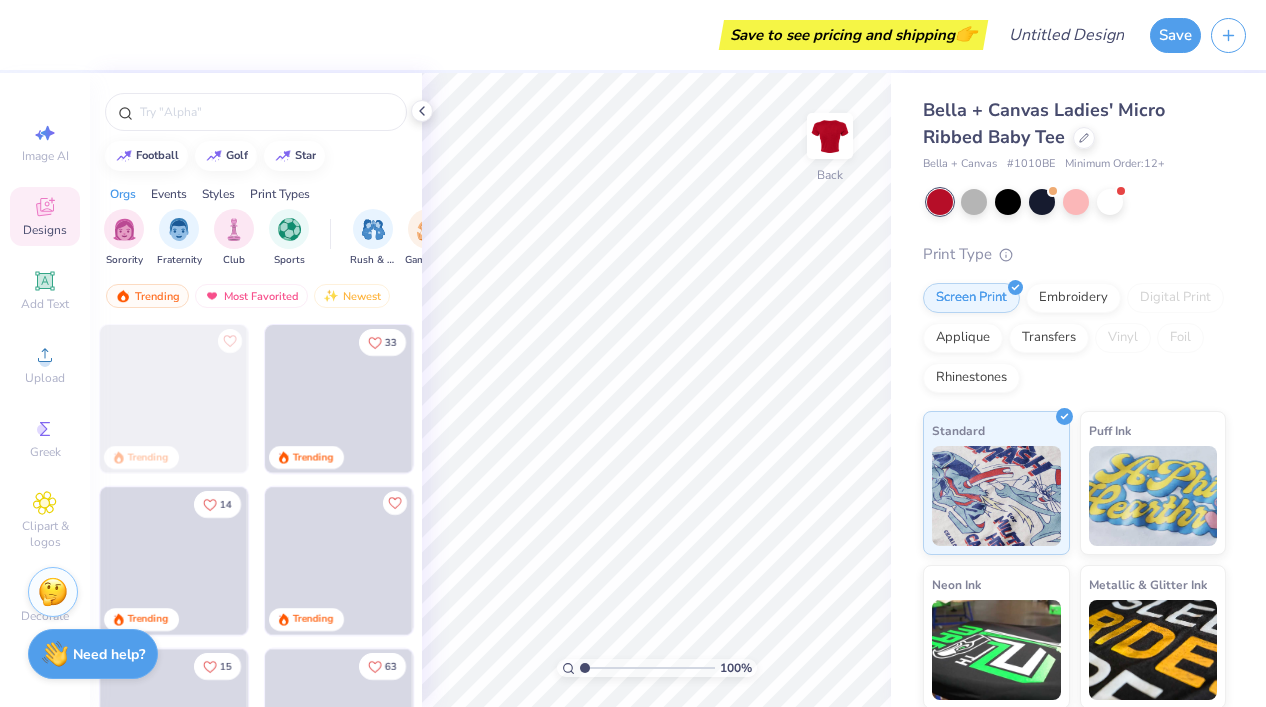 scroll, scrollTop: 0, scrollLeft: 0, axis: both 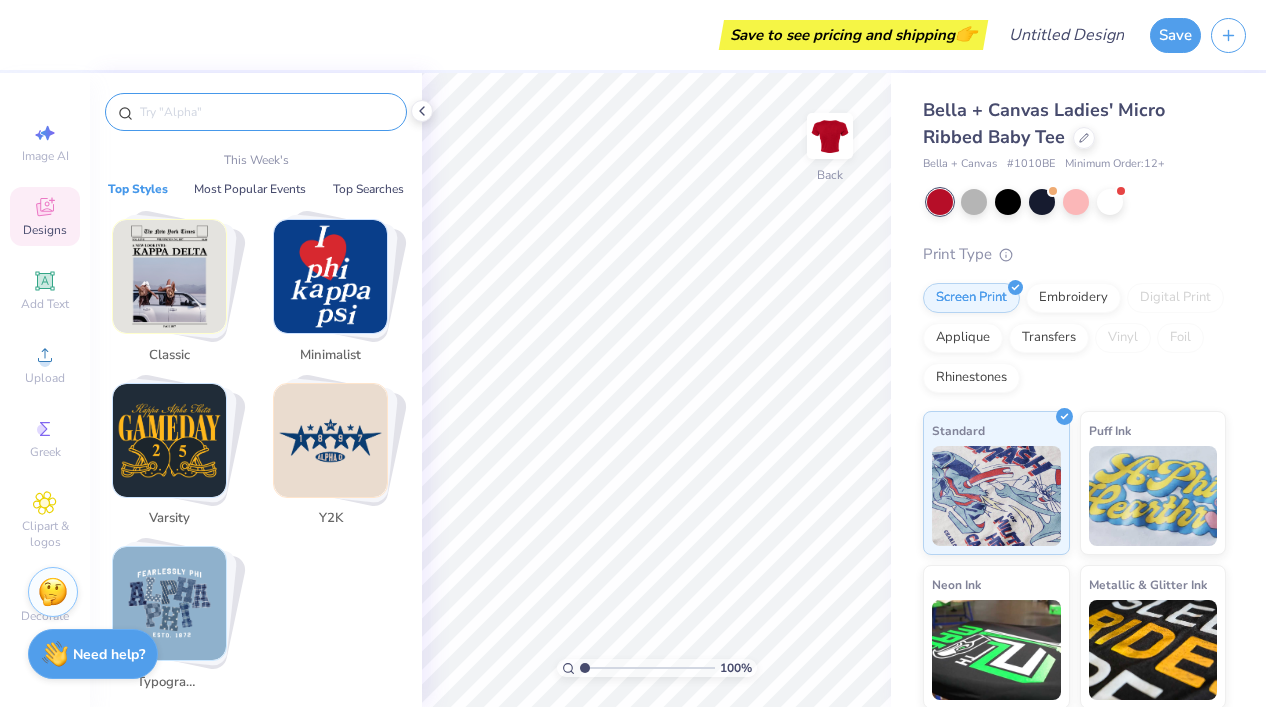 click at bounding box center [266, 112] 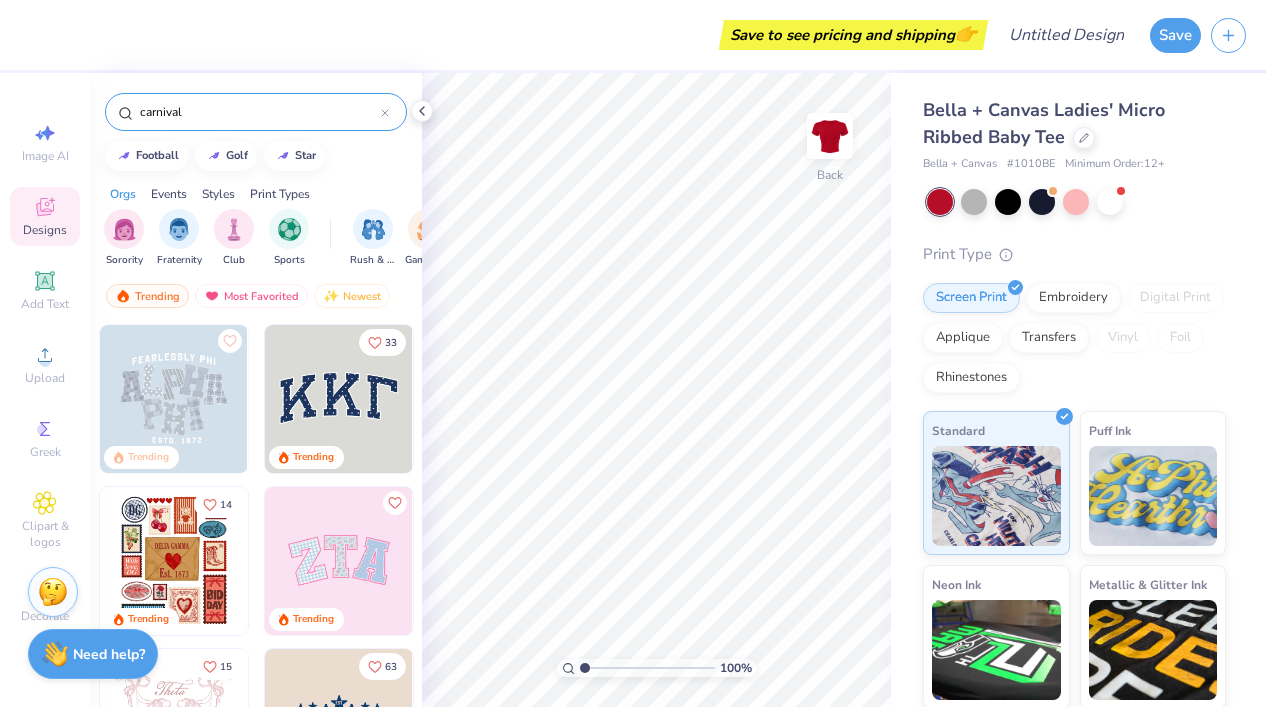 type on "carnival" 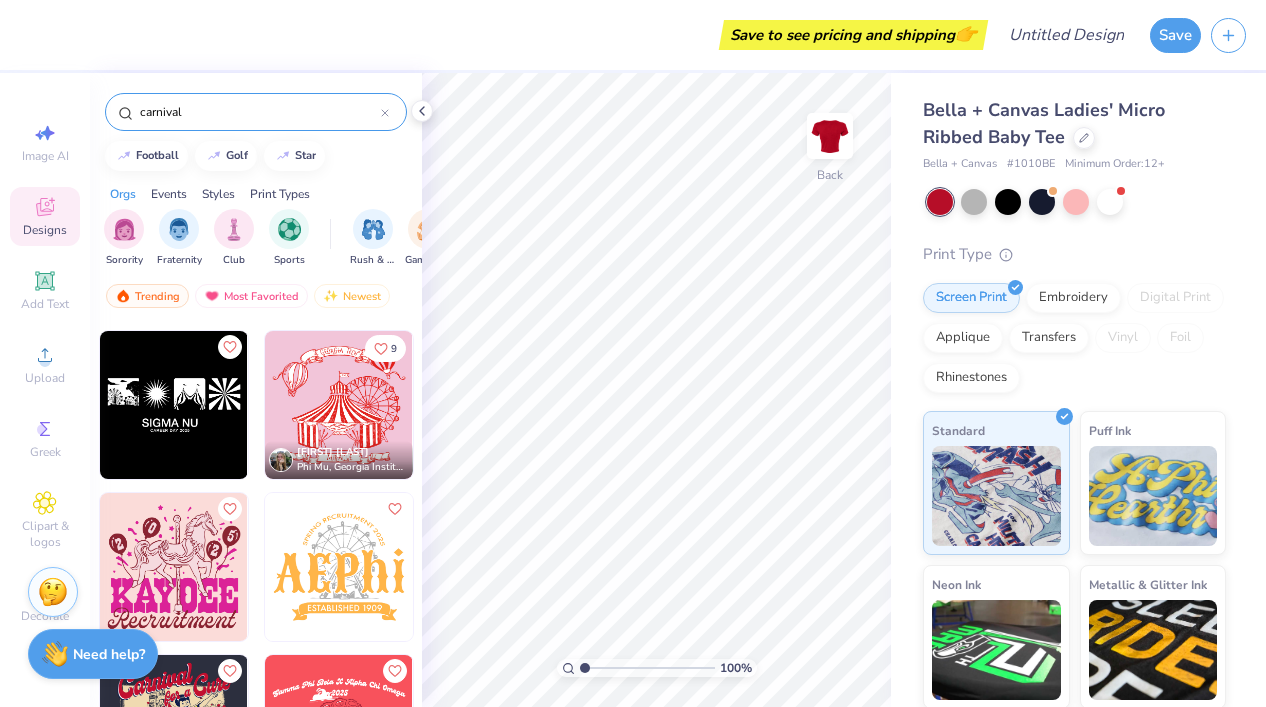scroll, scrollTop: 300, scrollLeft: 0, axis: vertical 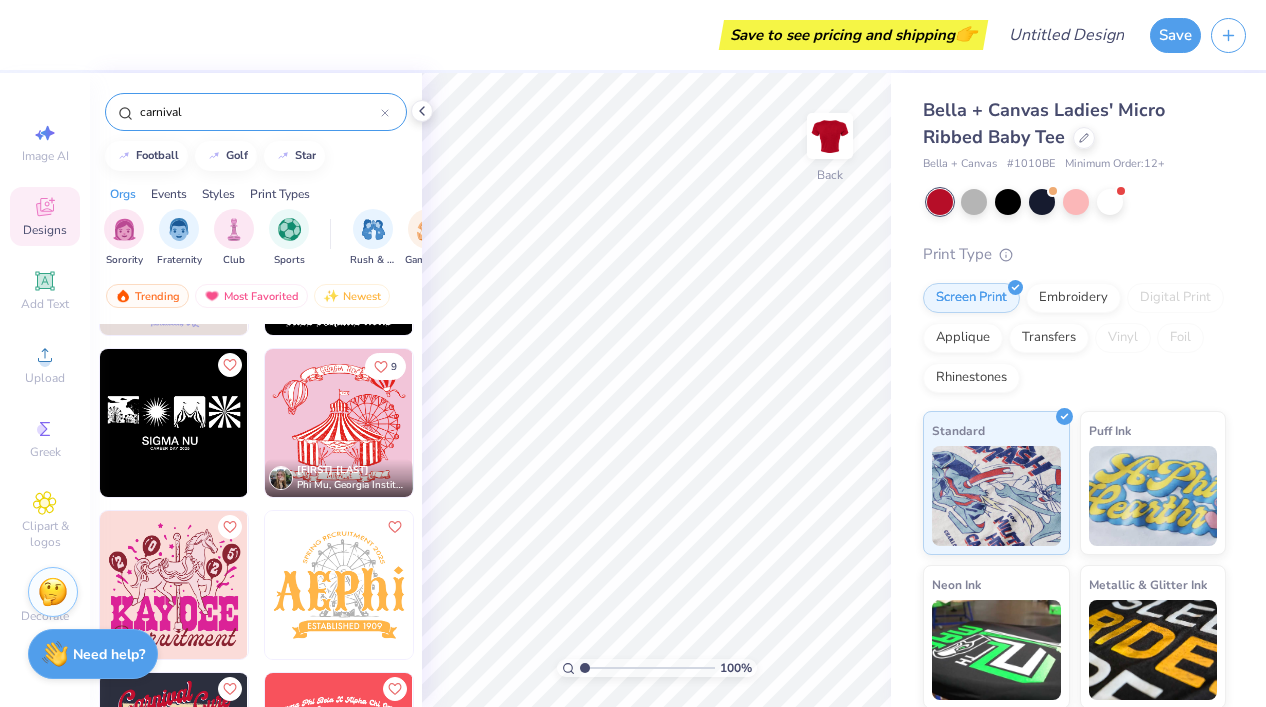 click at bounding box center [339, 423] 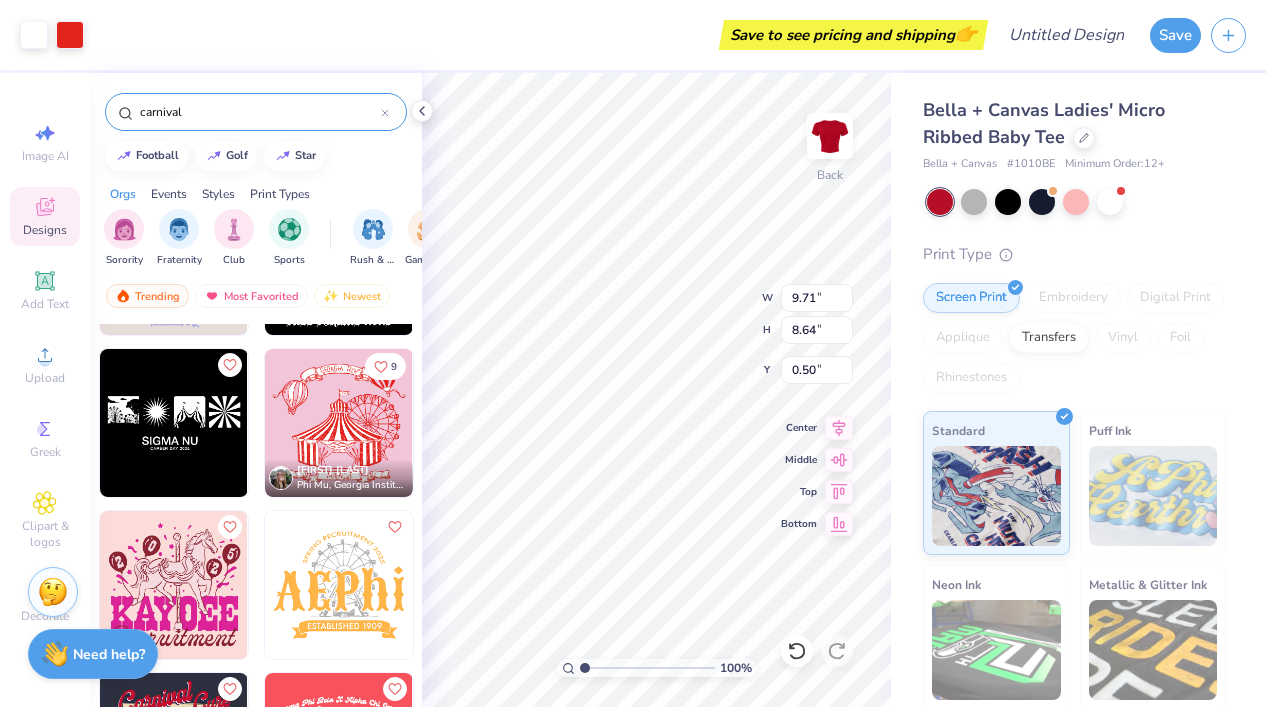 type on "0.50" 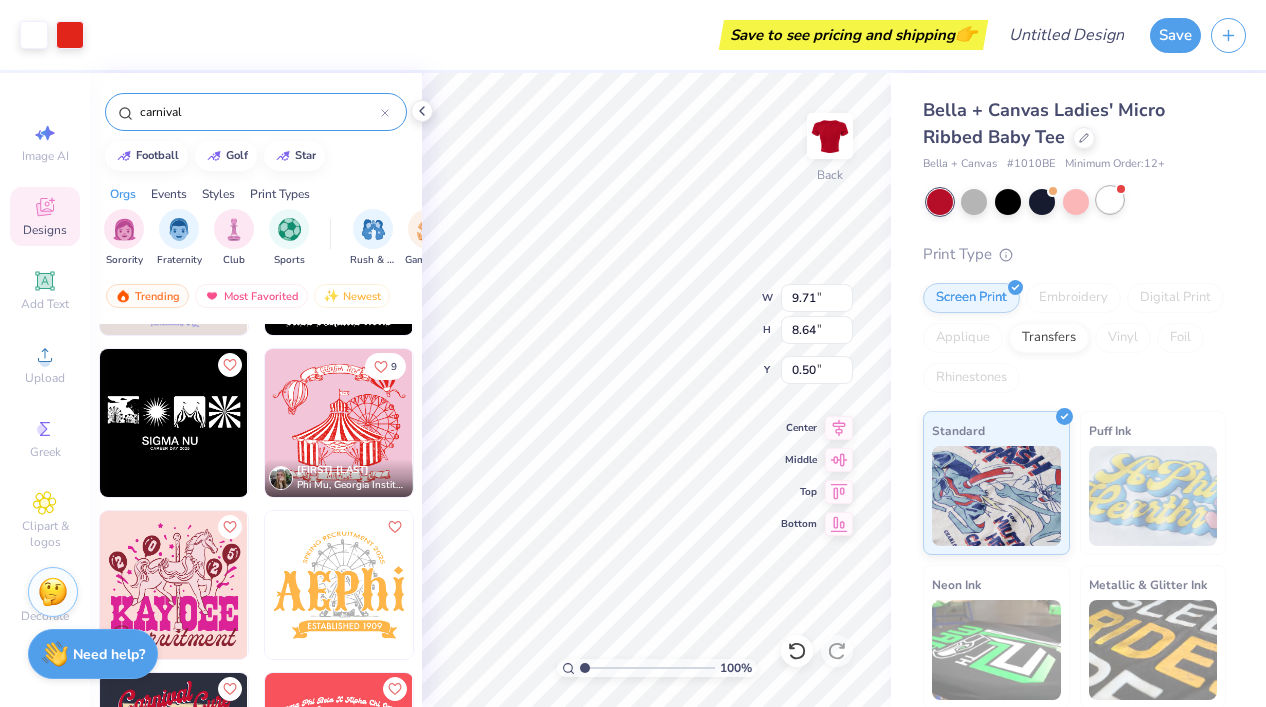 click at bounding box center (1110, 200) 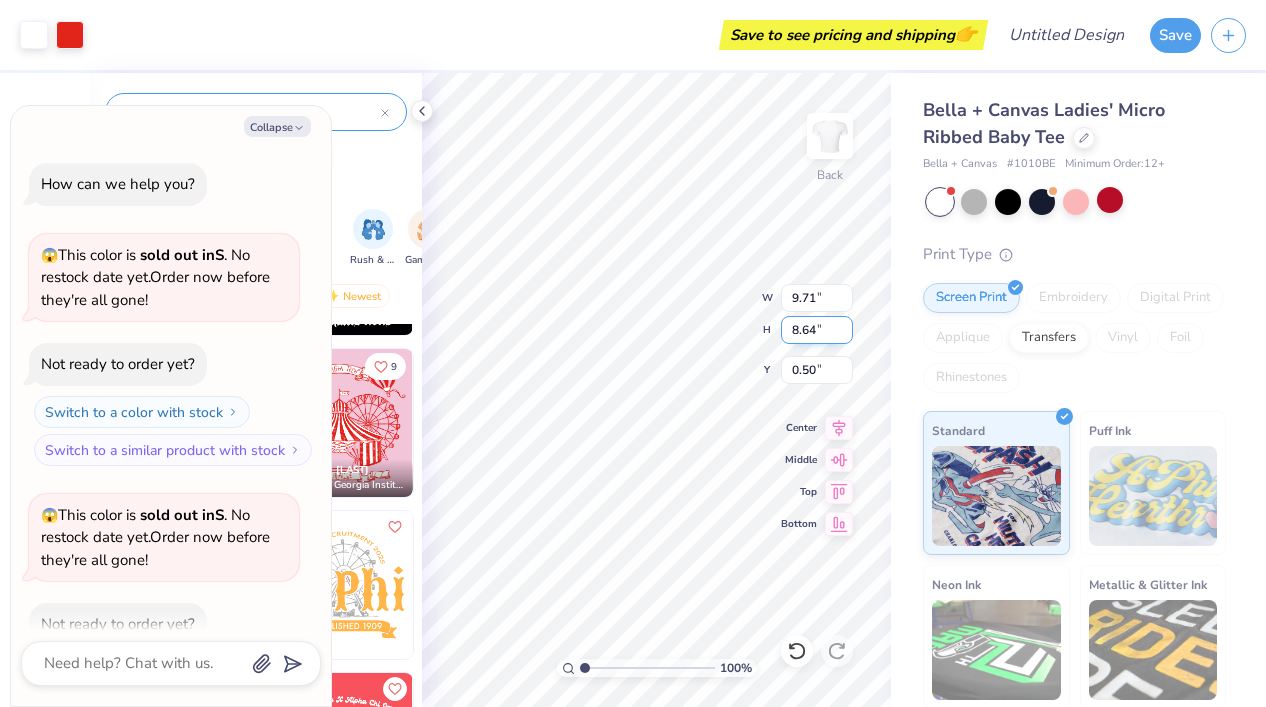 scroll, scrollTop: 110, scrollLeft: 0, axis: vertical 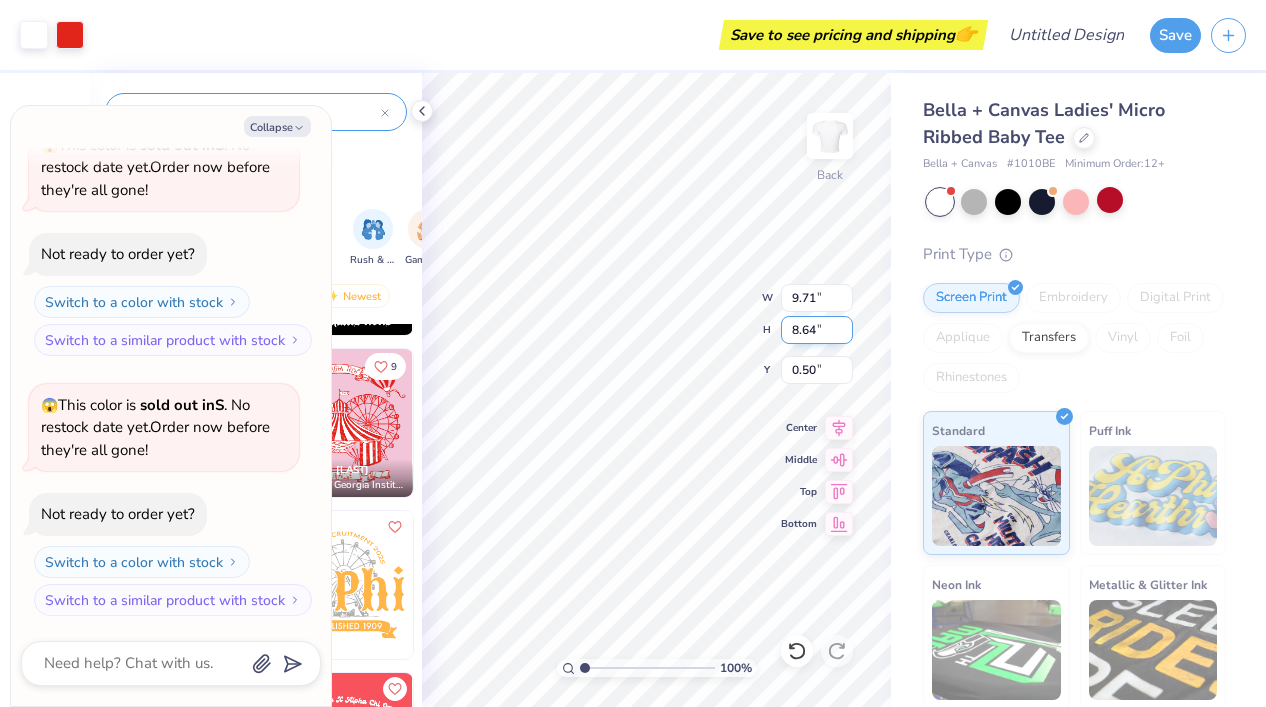 type on "x" 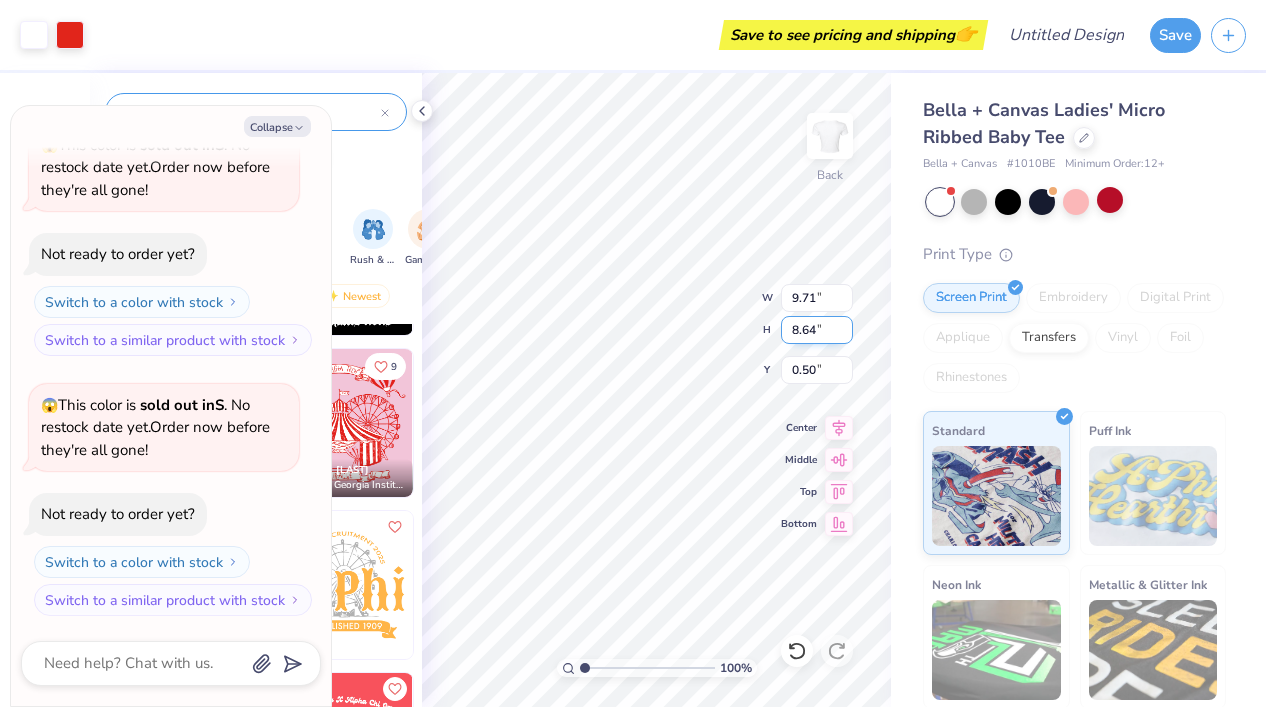 type on "1.02" 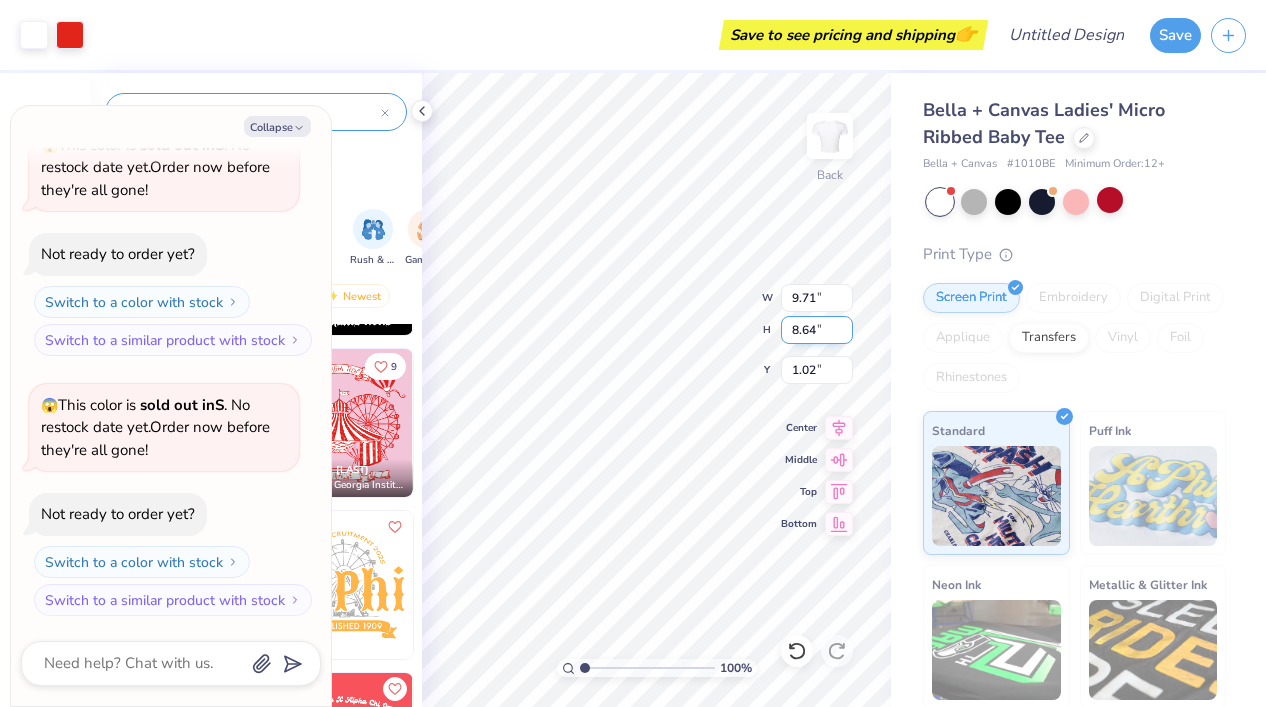 type on "x" 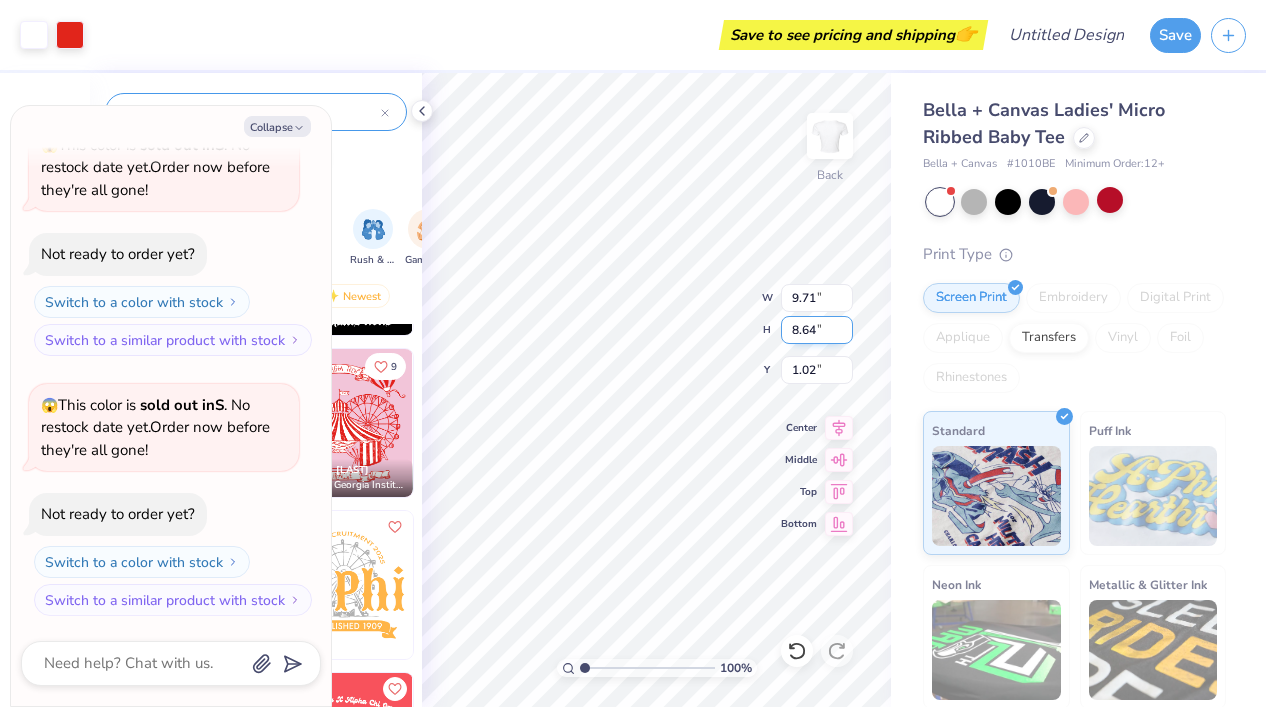 type on "1.03" 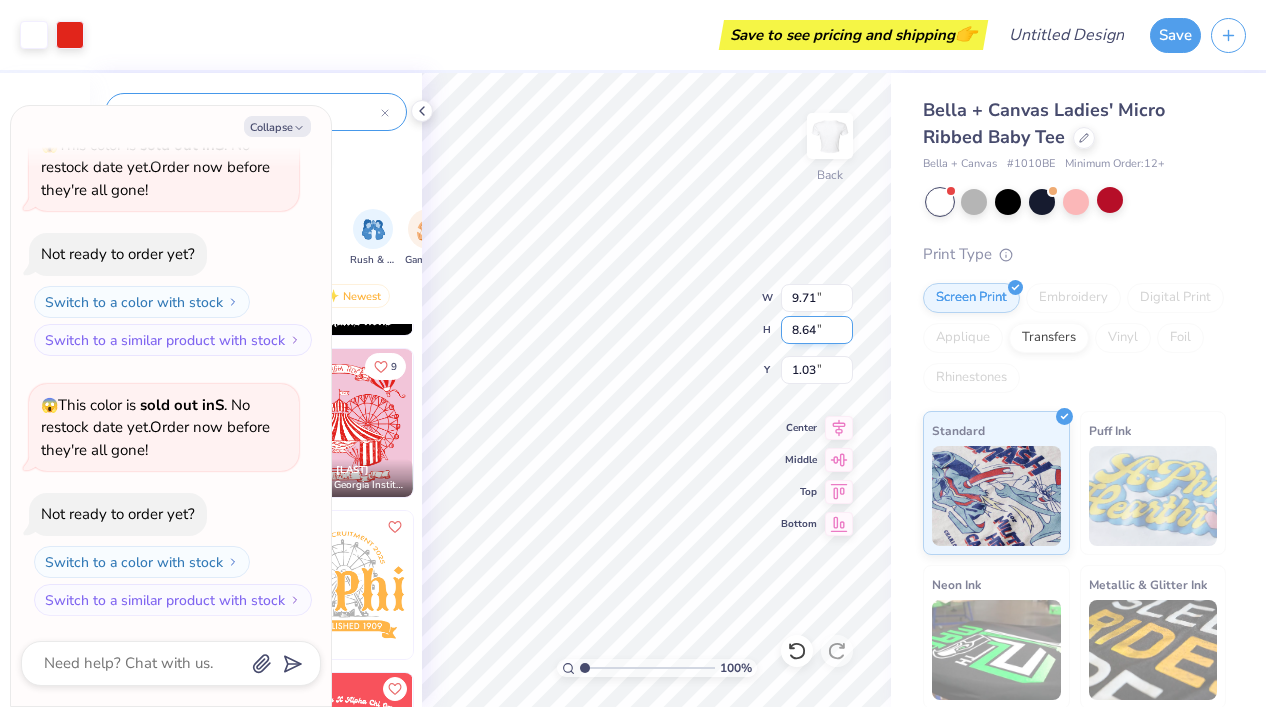 type on "x" 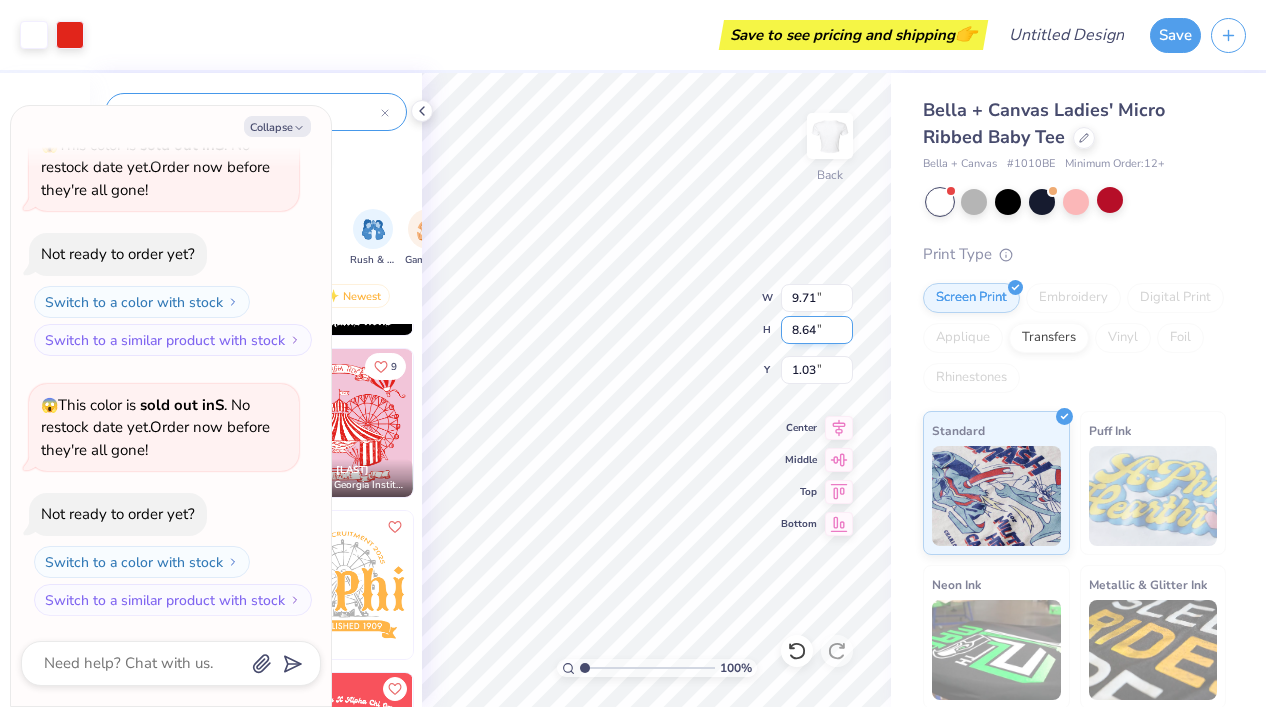 type on "1.02" 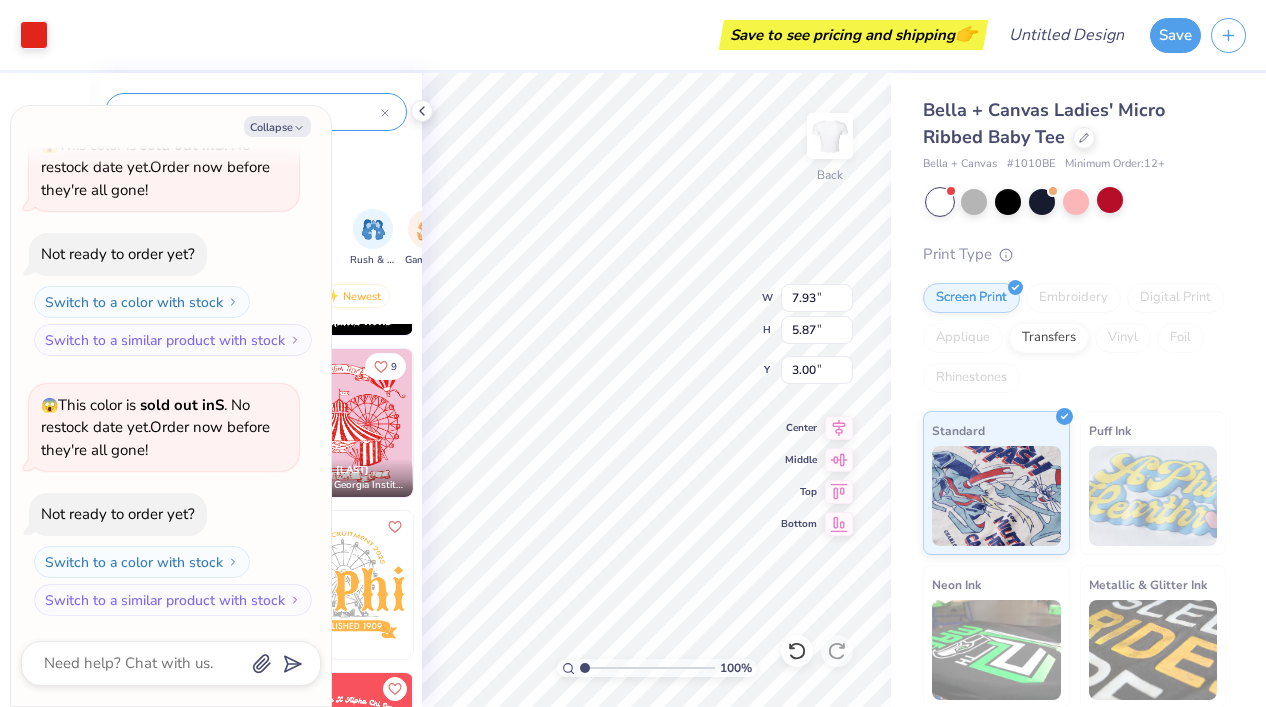 type on "x" 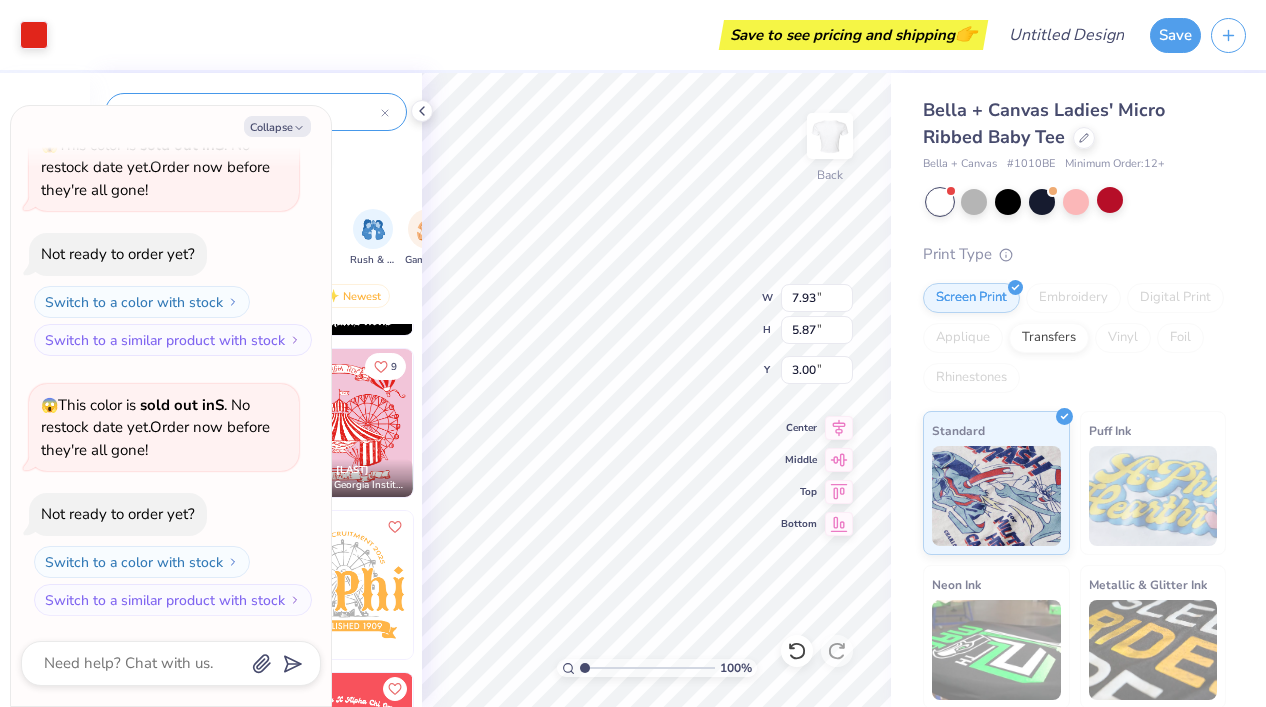 type on "7.73" 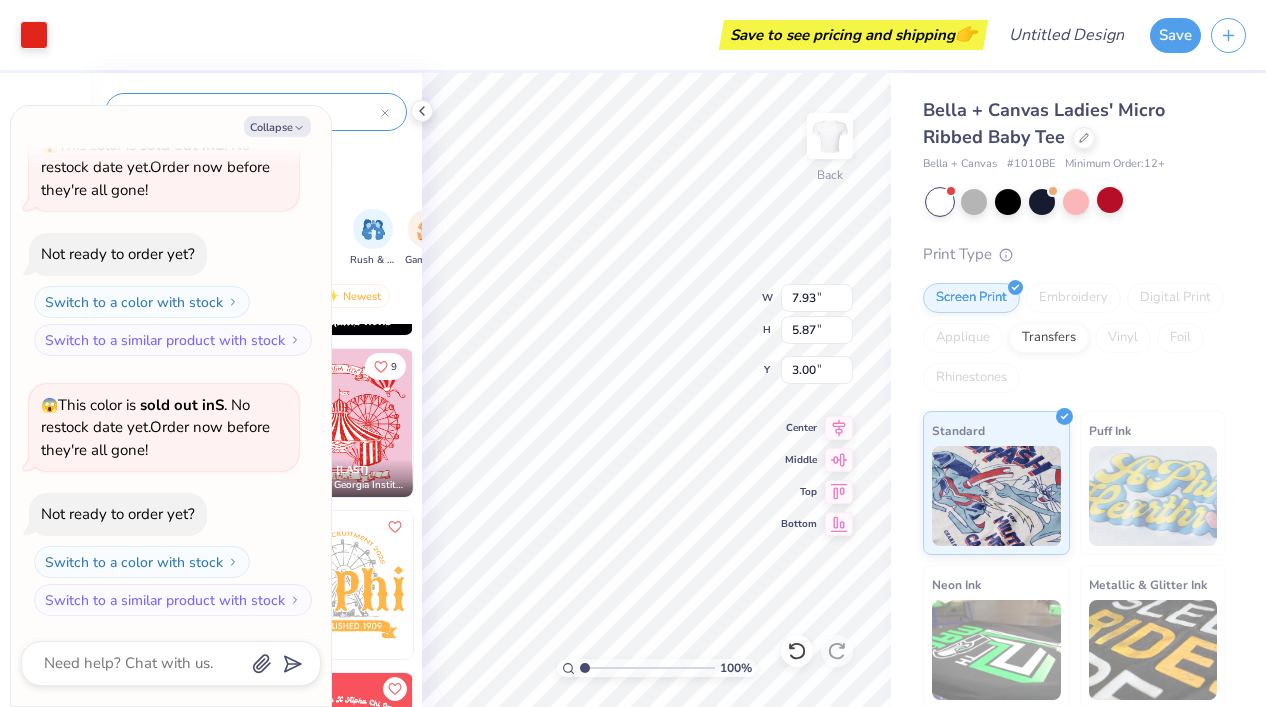 type on "5.72" 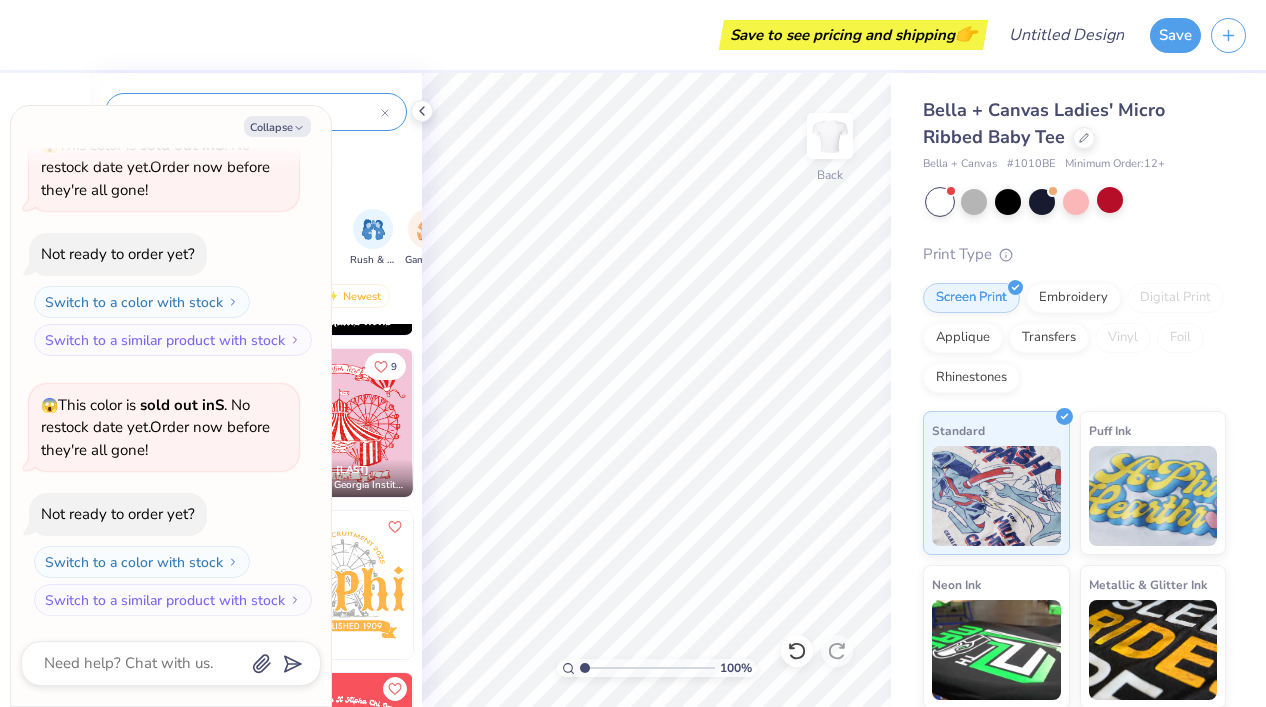 click at bounding box center (339, 423) 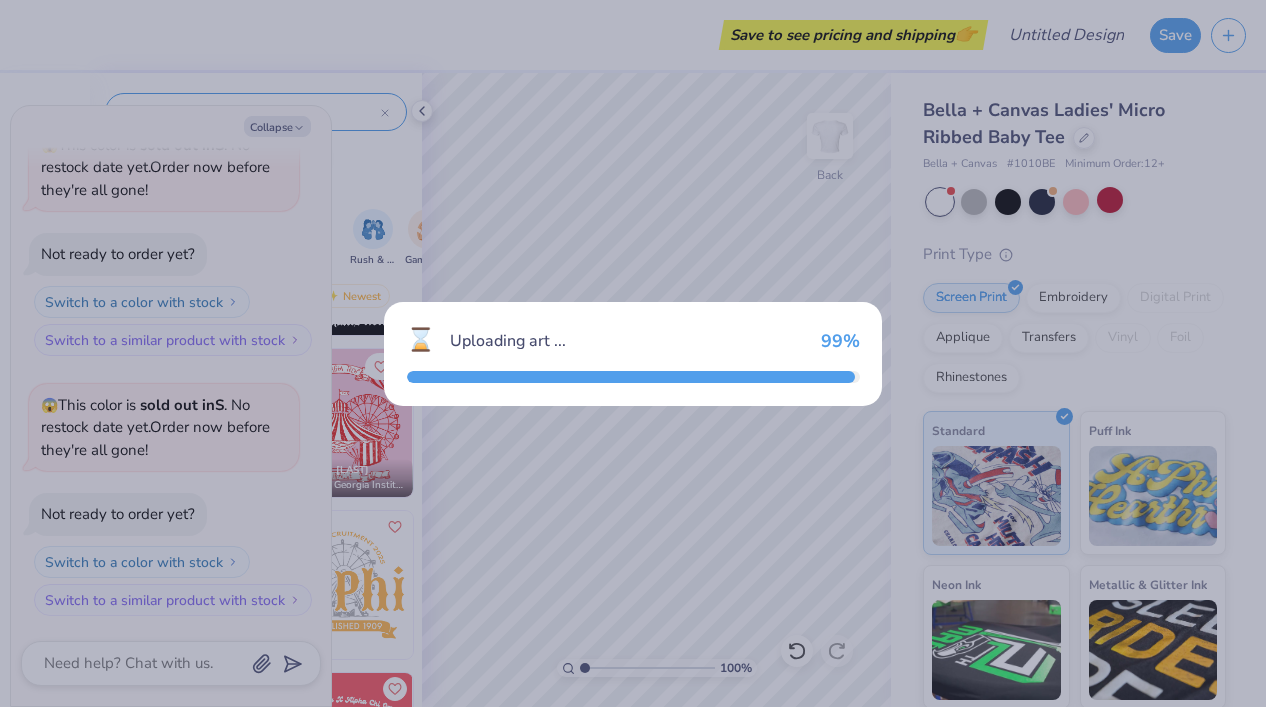 type on "x" 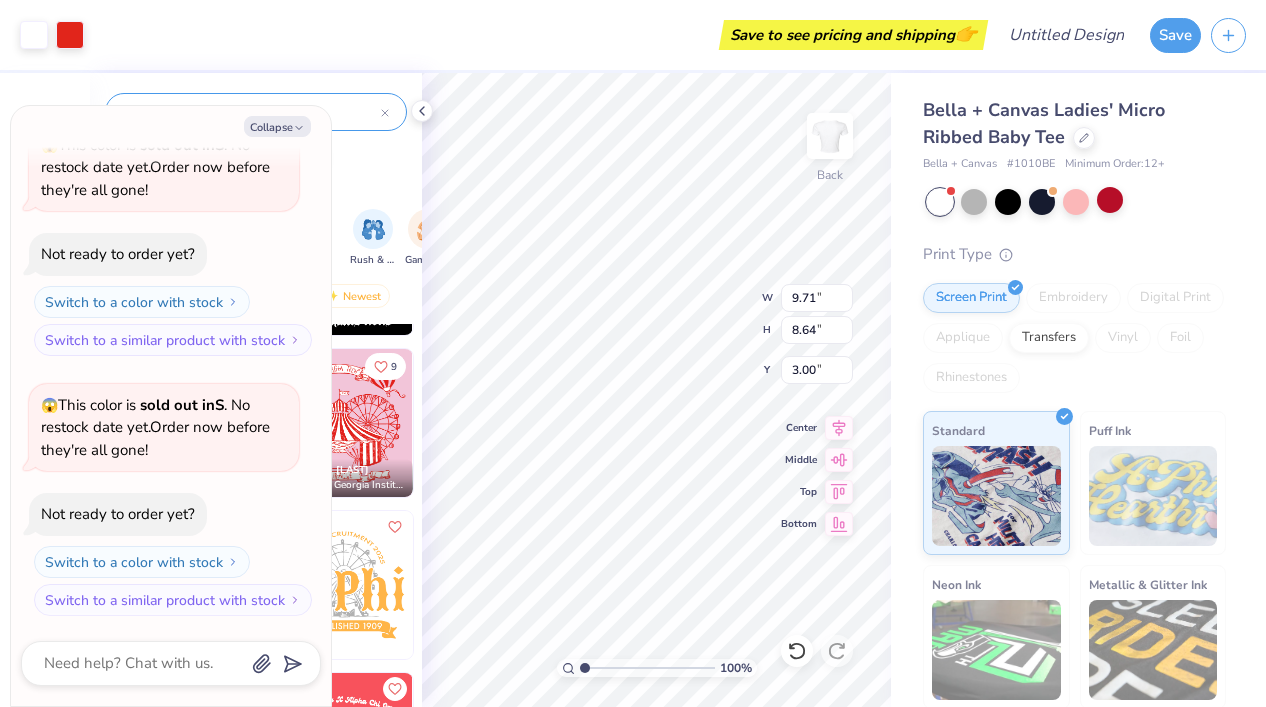 click on "carnival" at bounding box center [256, 107] 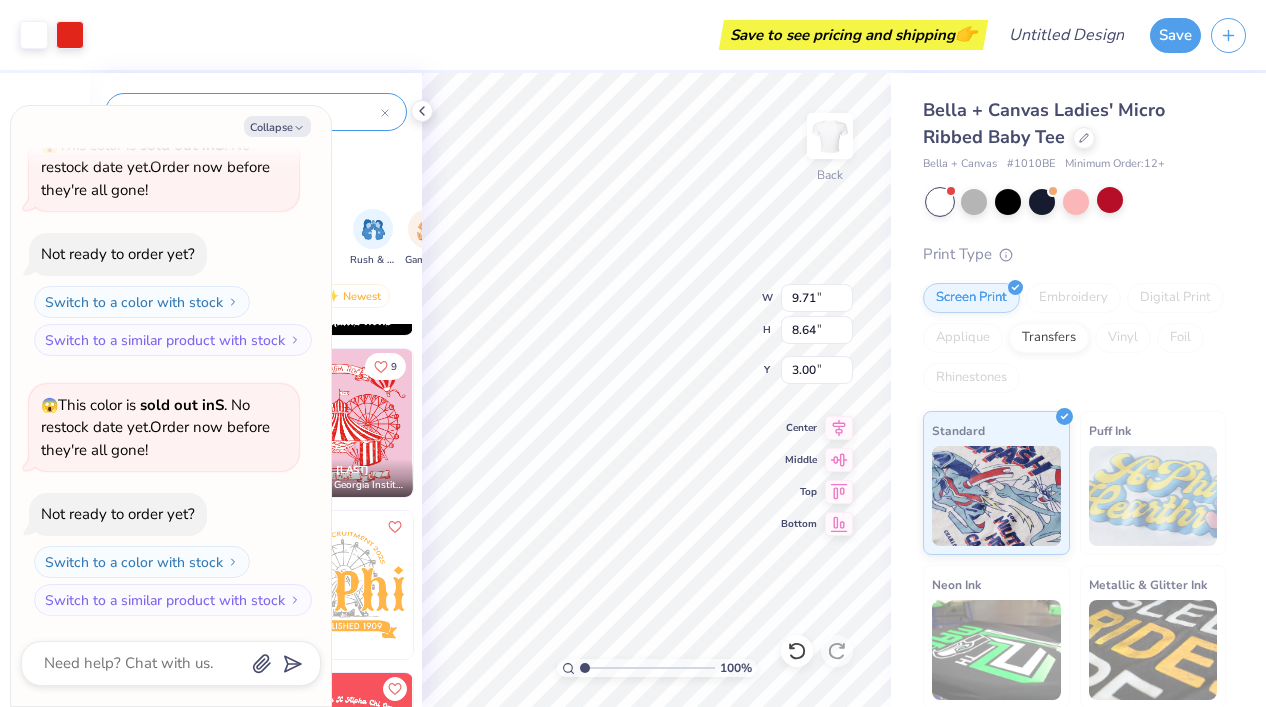 click 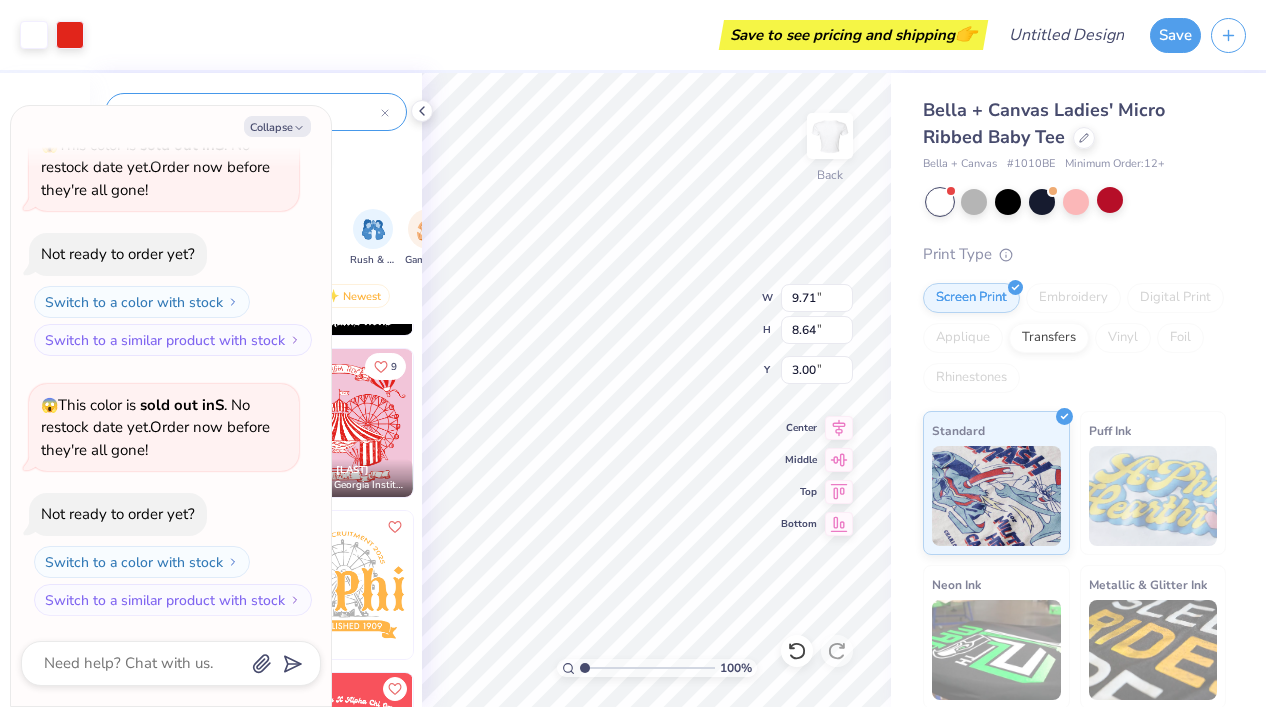 type 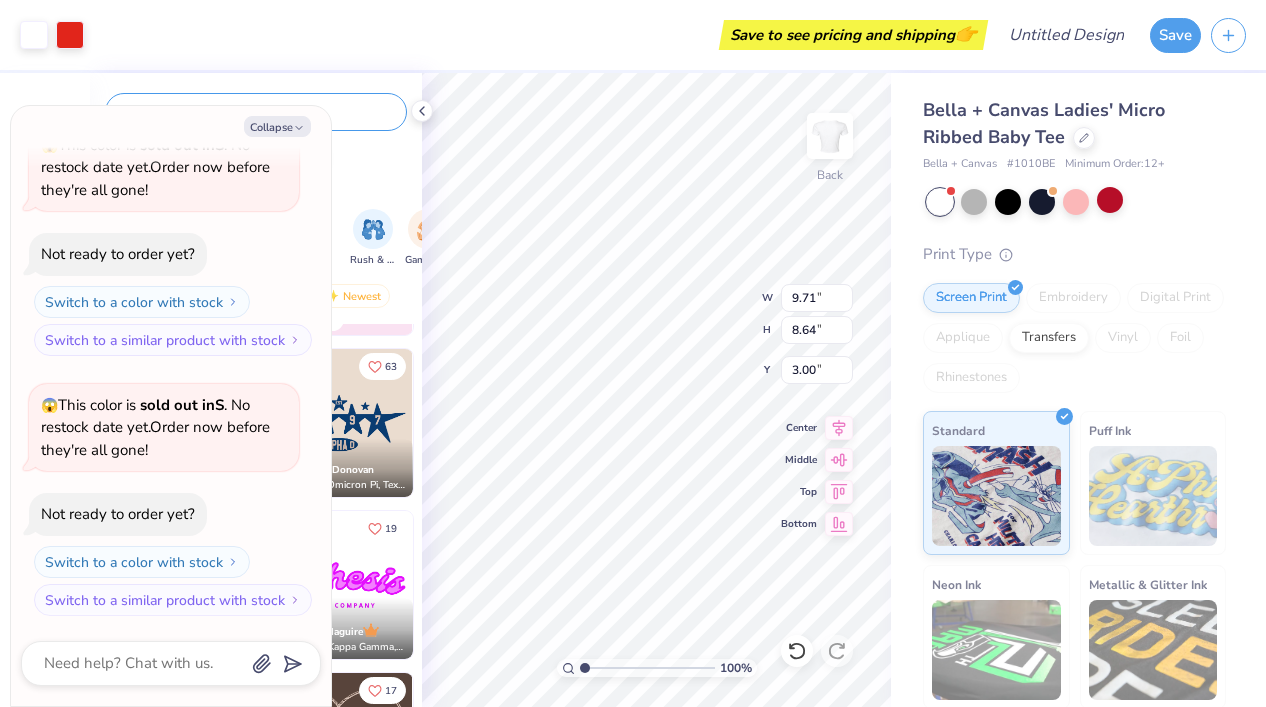 click at bounding box center [339, 423] 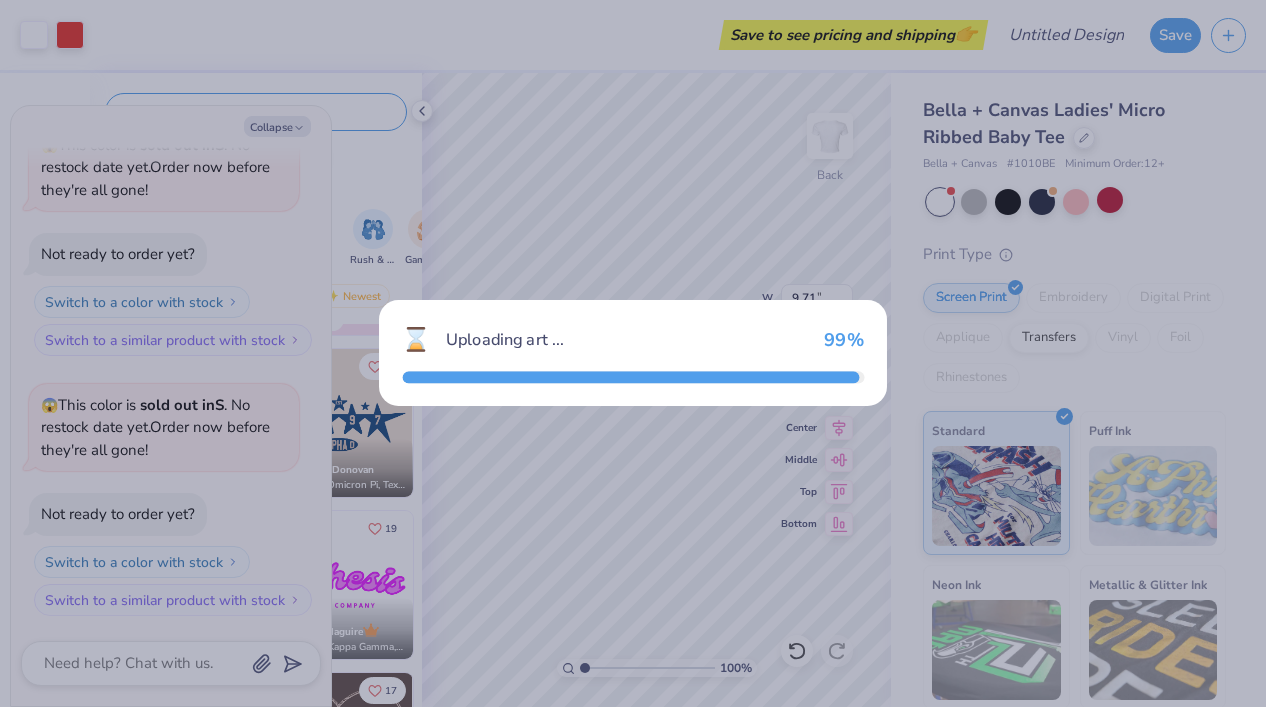 type on "x" 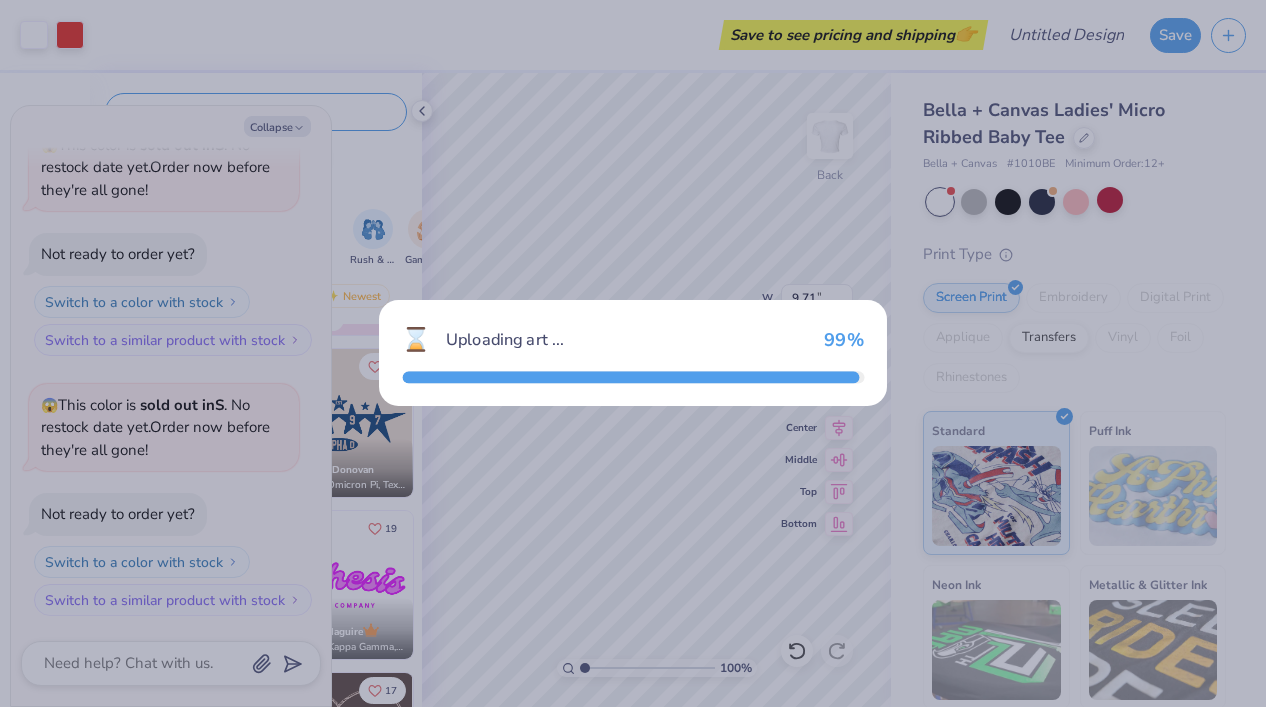 type on "10.27" 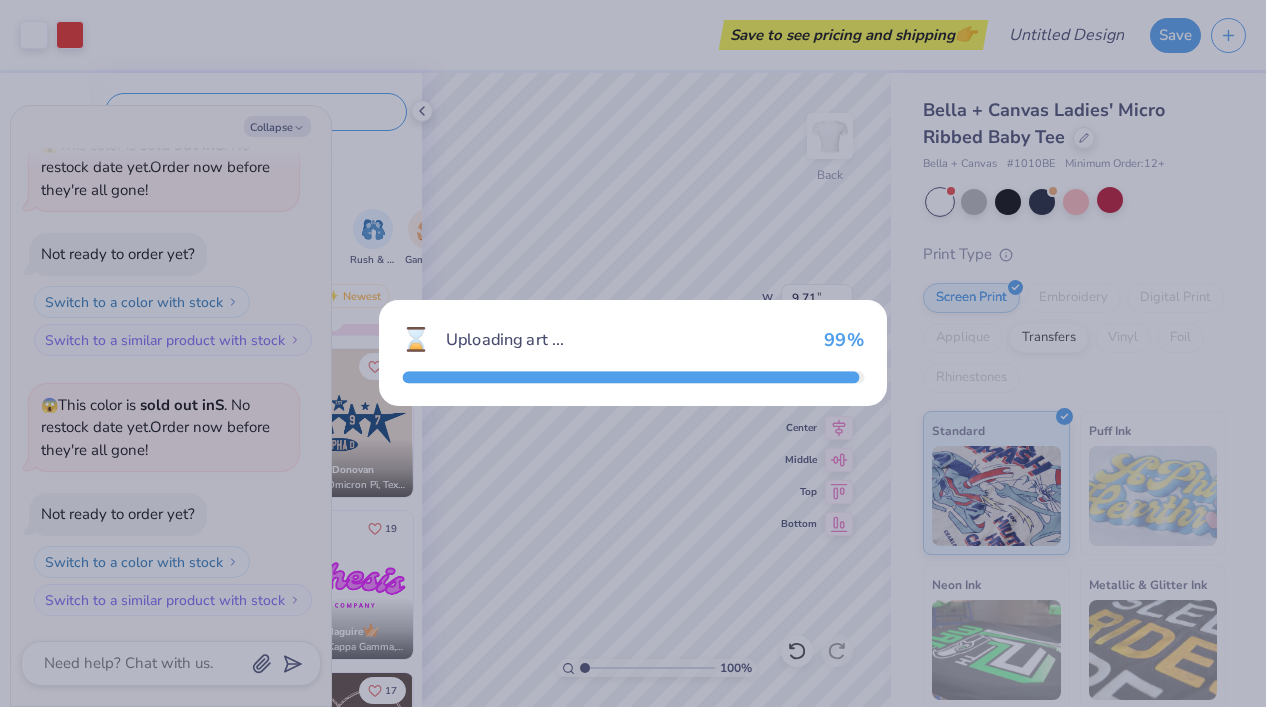 type on "4.37" 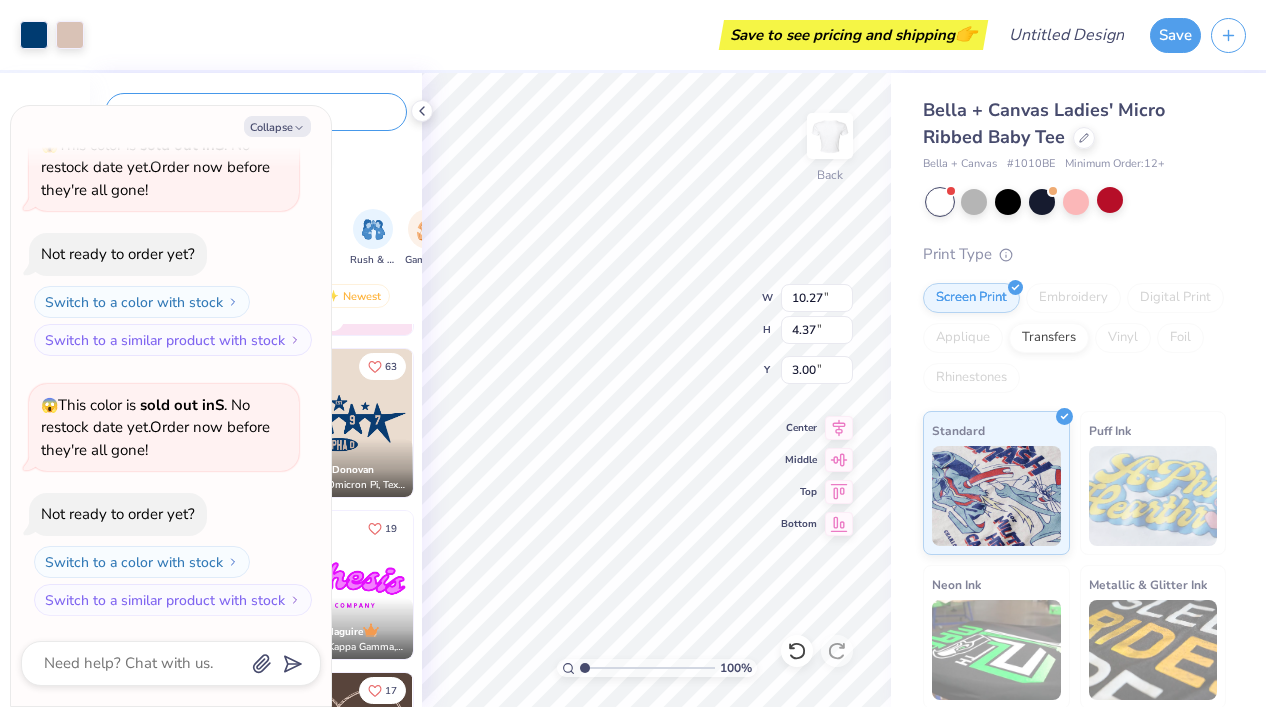 type on "x" 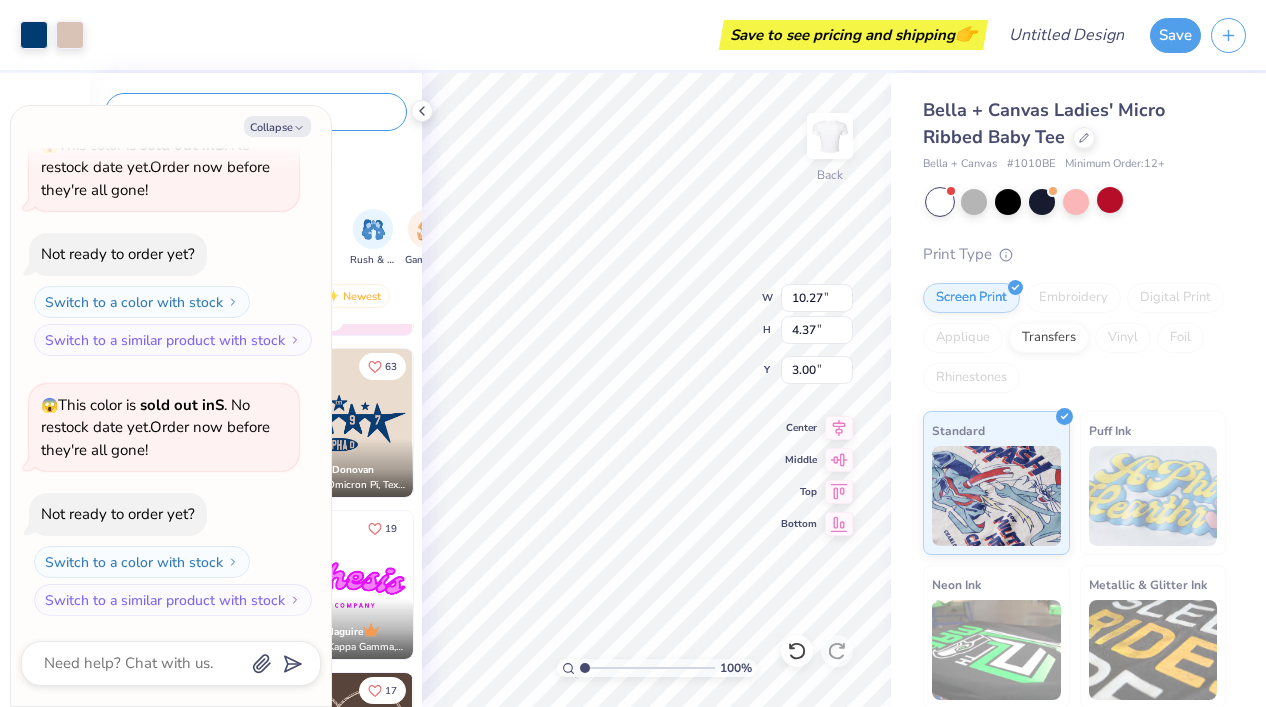 type on "9.71" 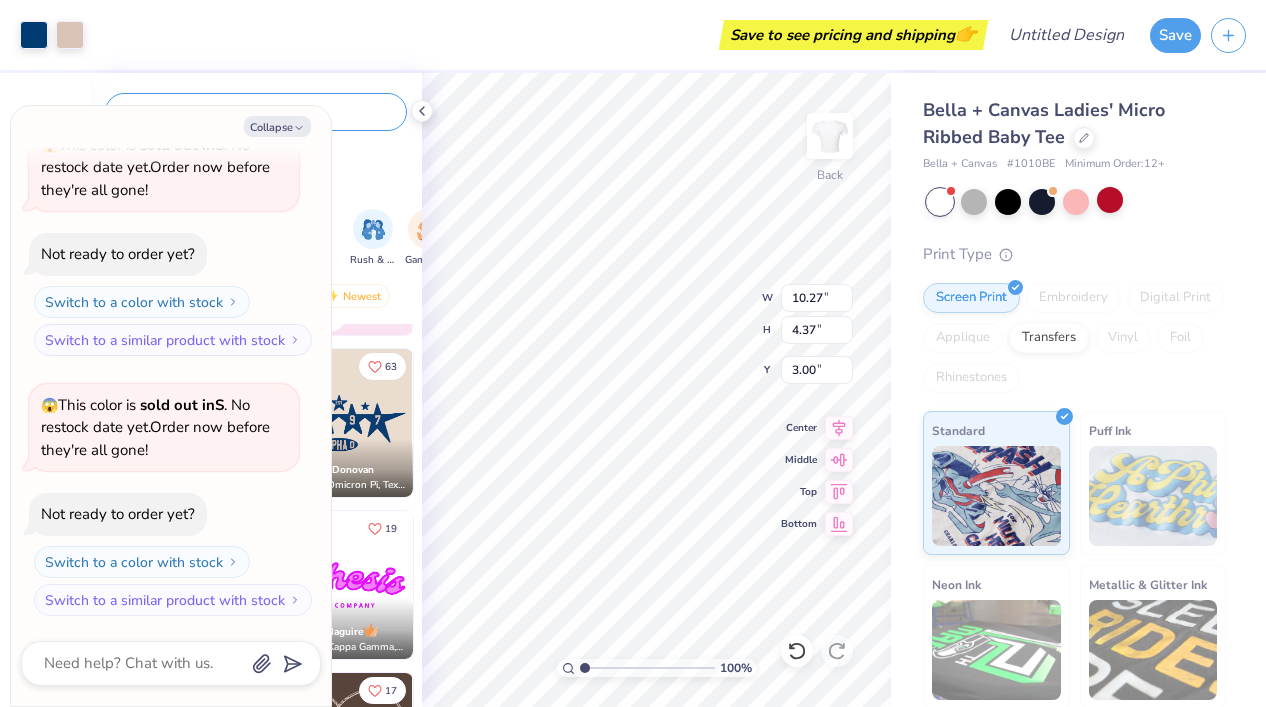 type on "8.64" 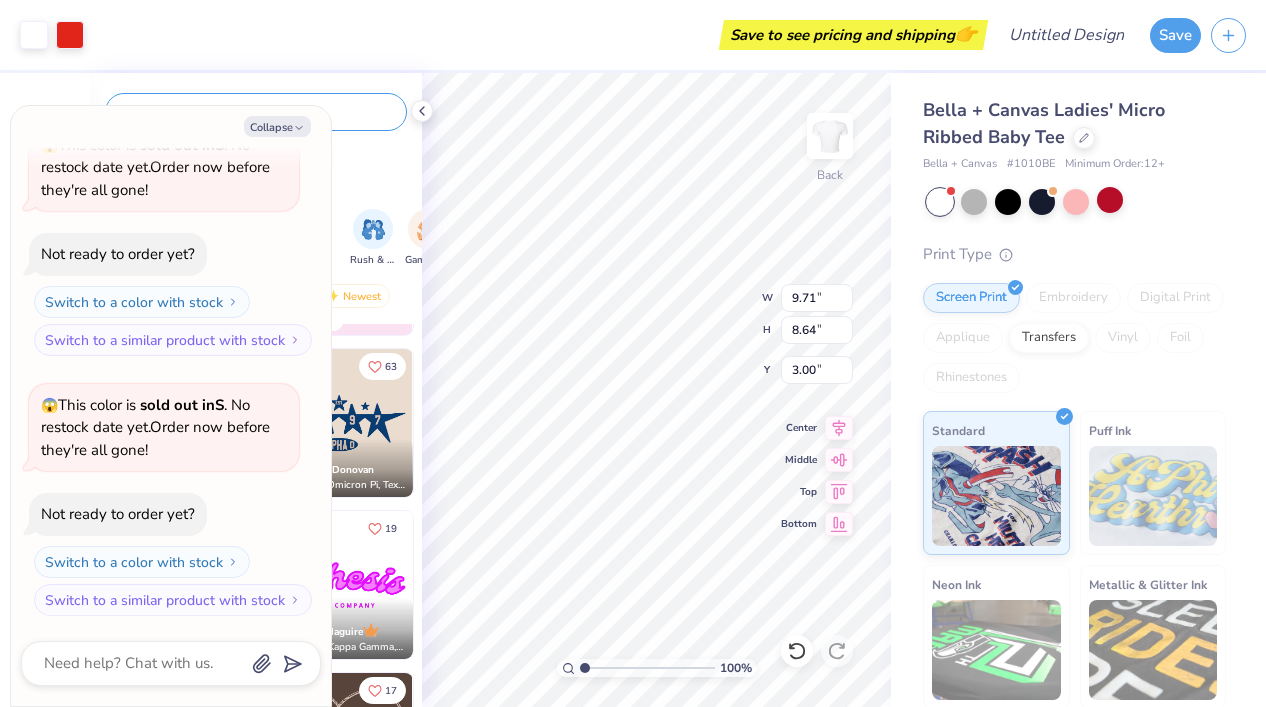 type on "x" 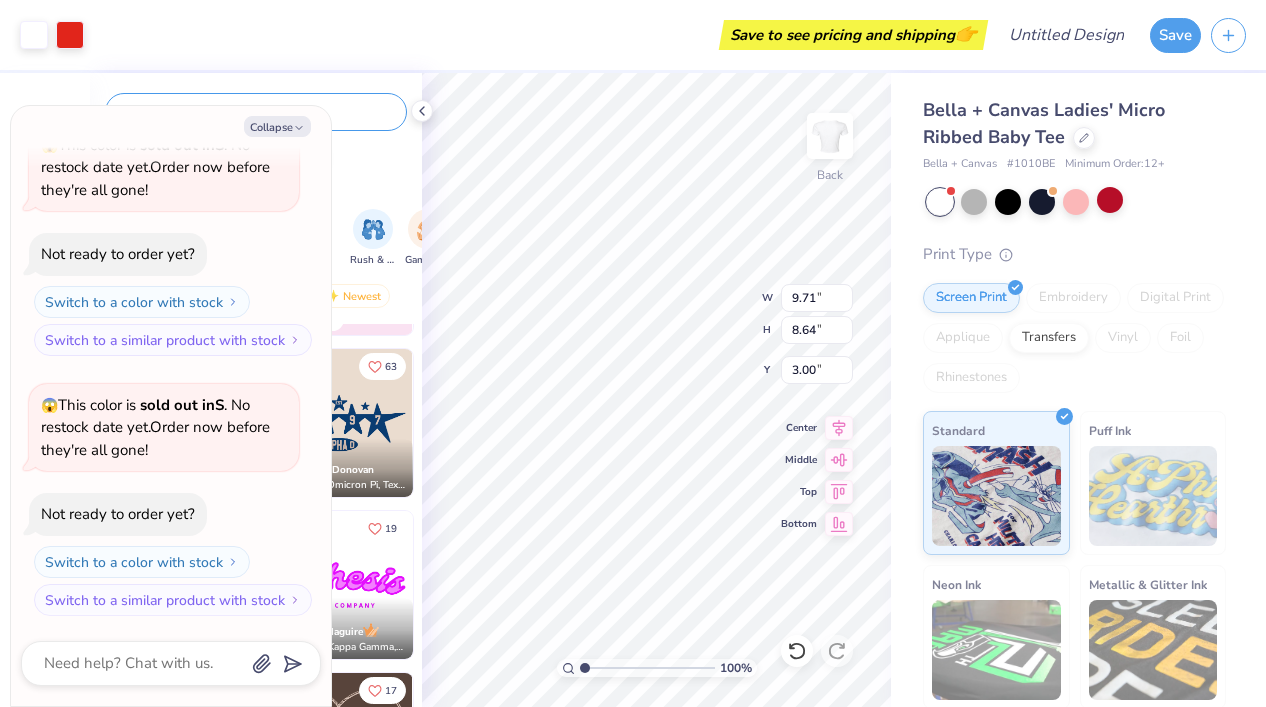 type on "0.77" 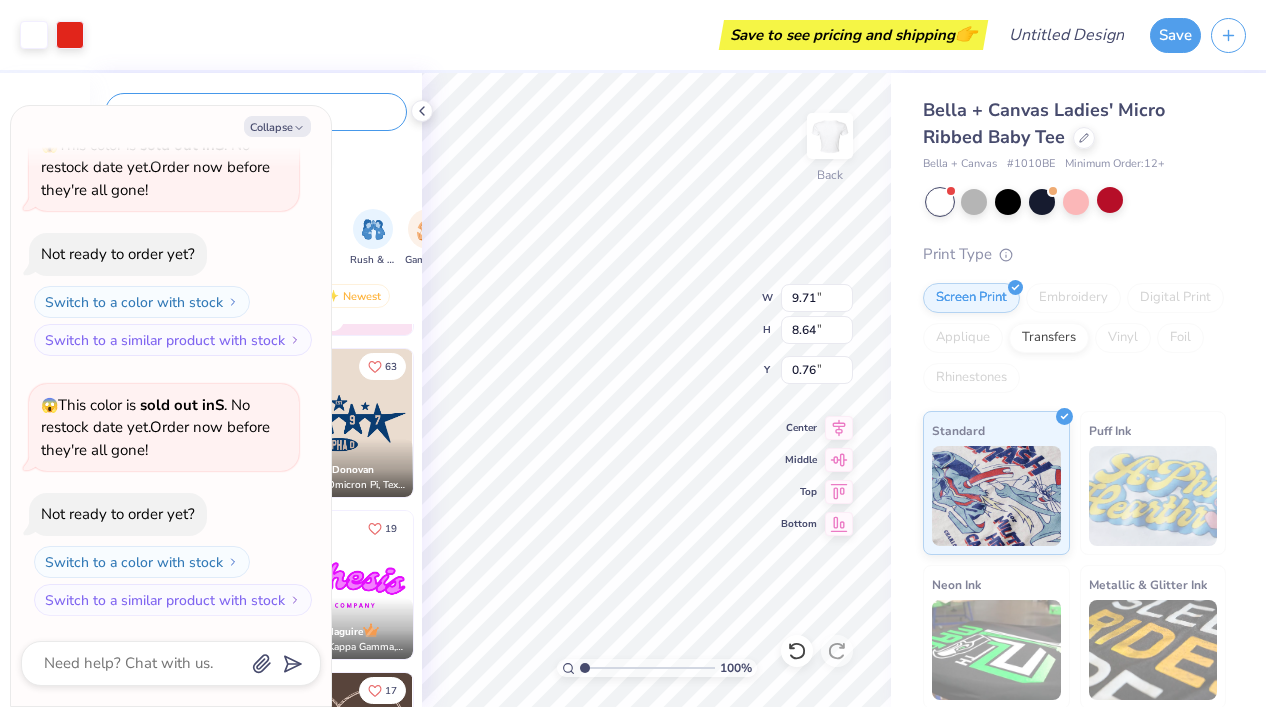 type on "x" 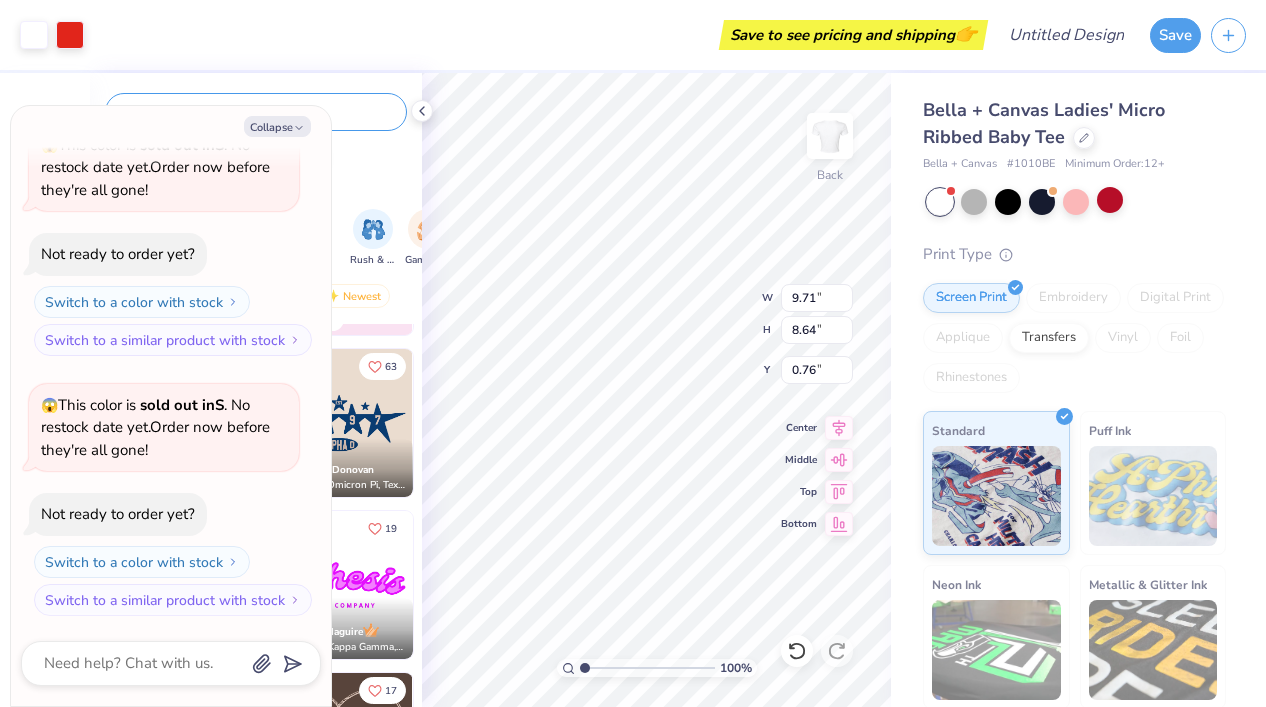 type on "0.75" 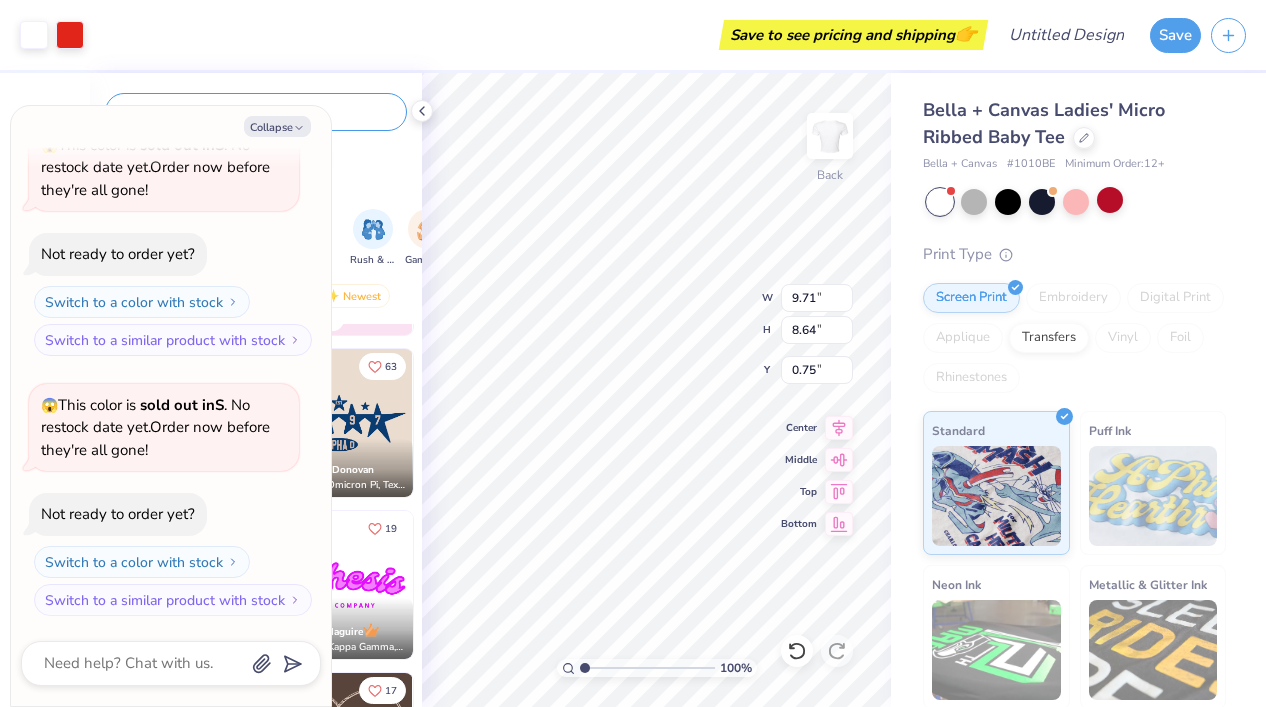 type on "x" 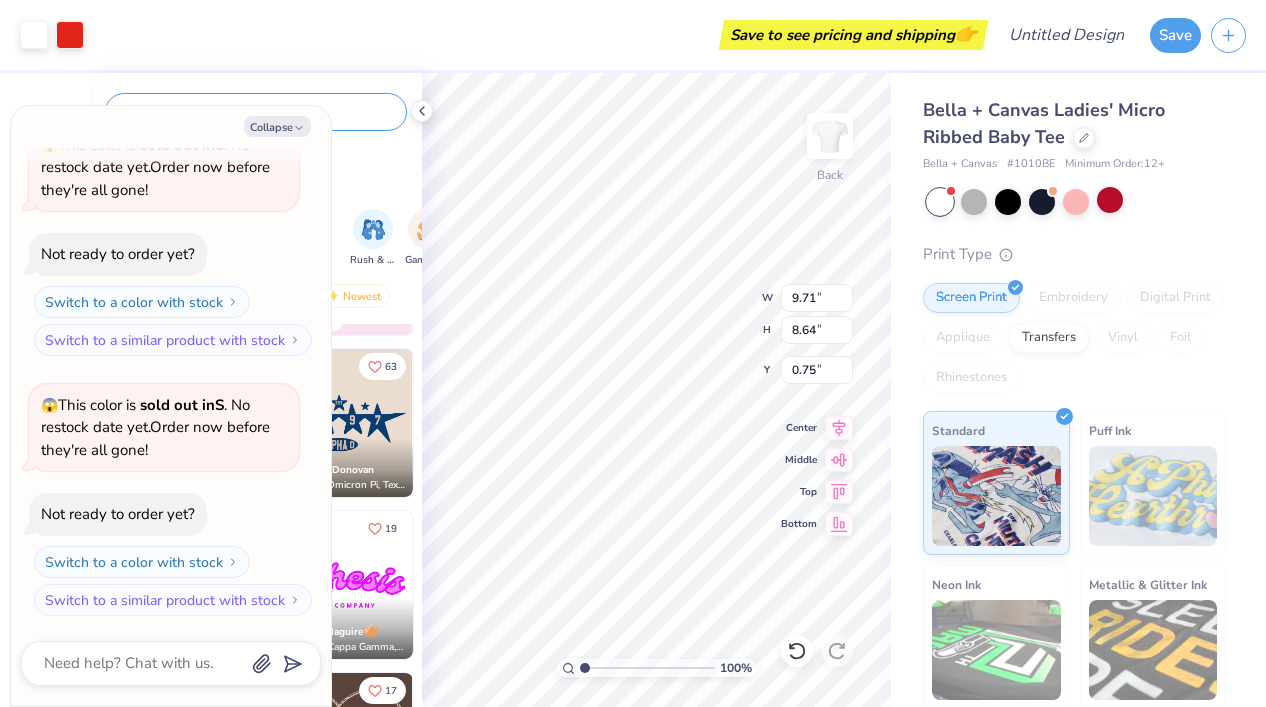 type on "8.33" 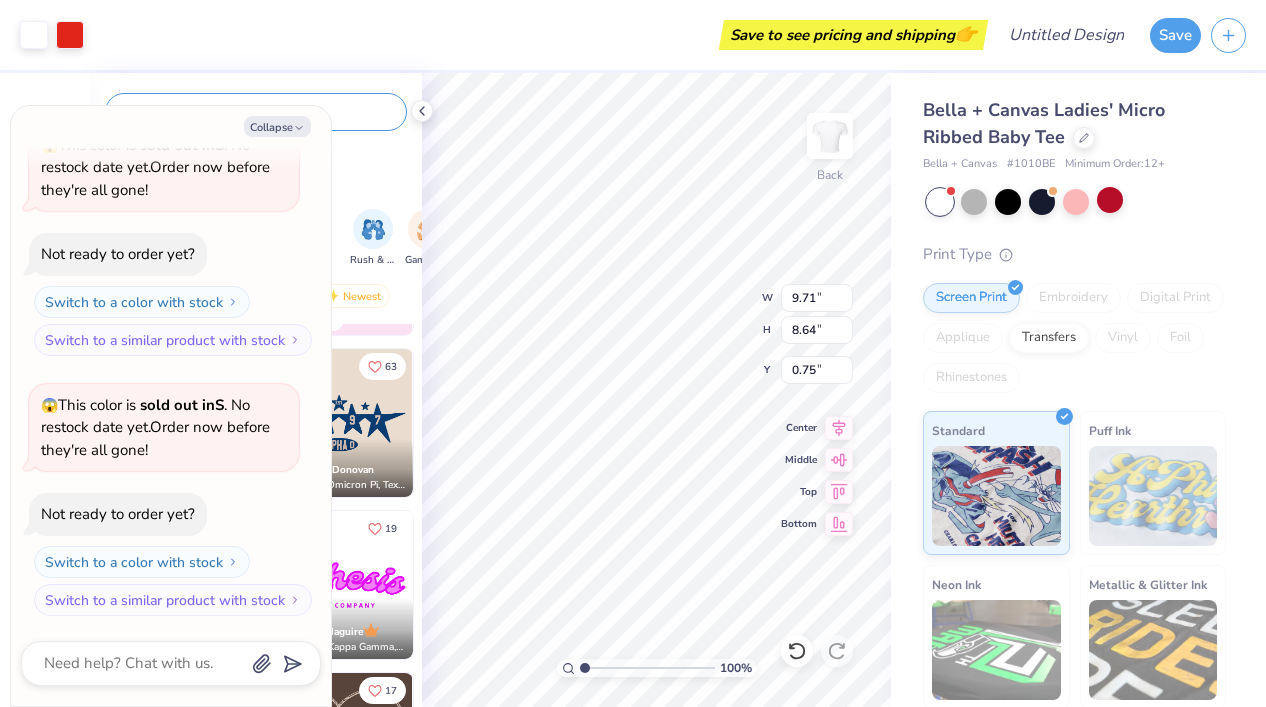 type on "7.41" 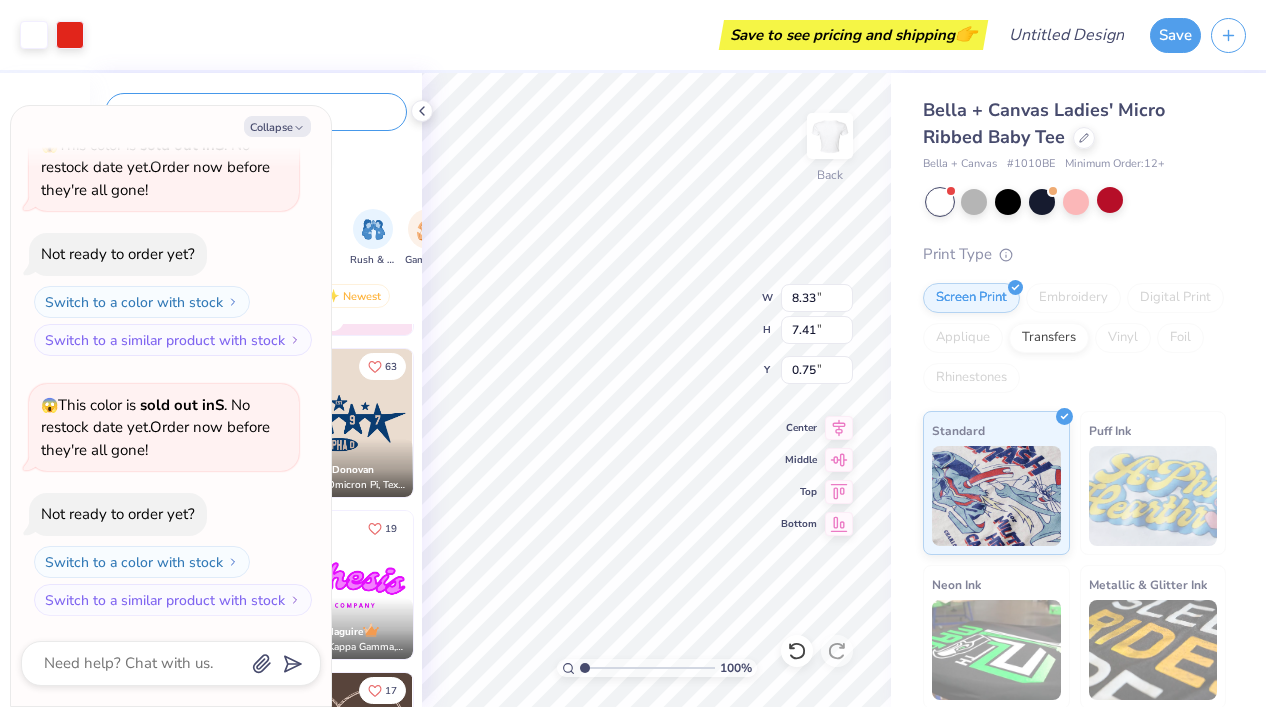 type on "x" 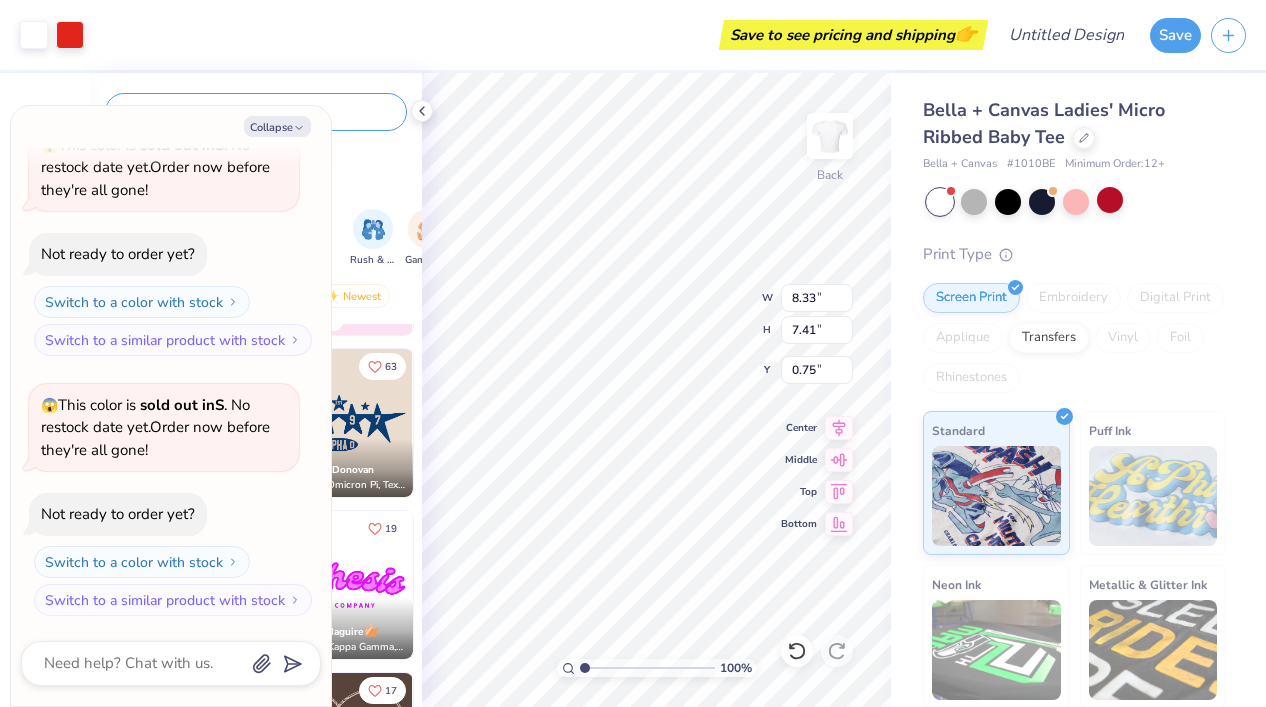 type on "8.04" 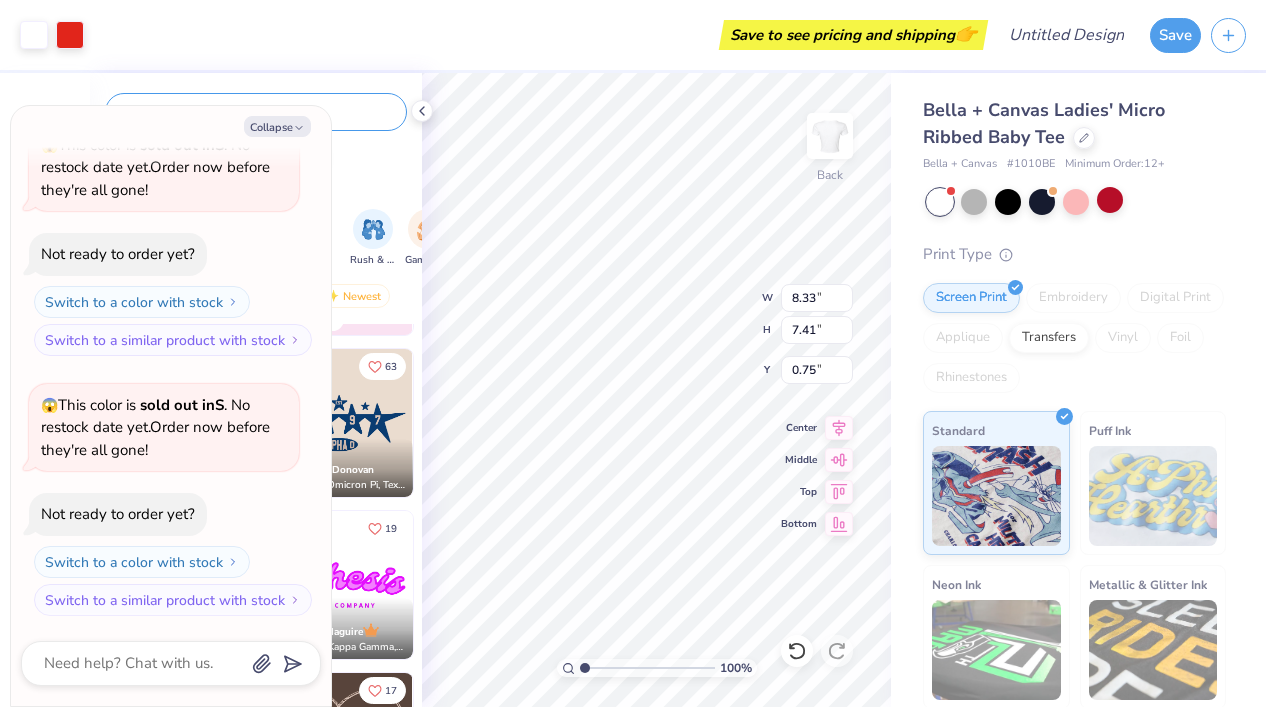 type on "7.15" 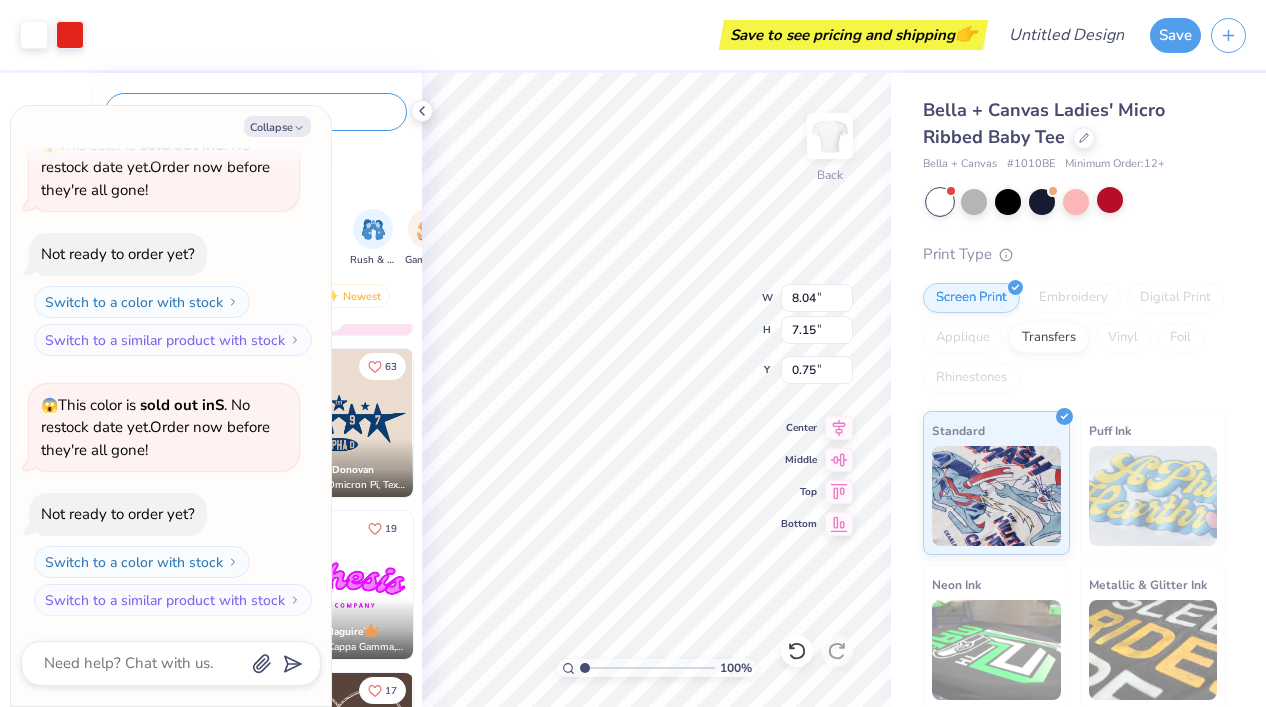 type on "x" 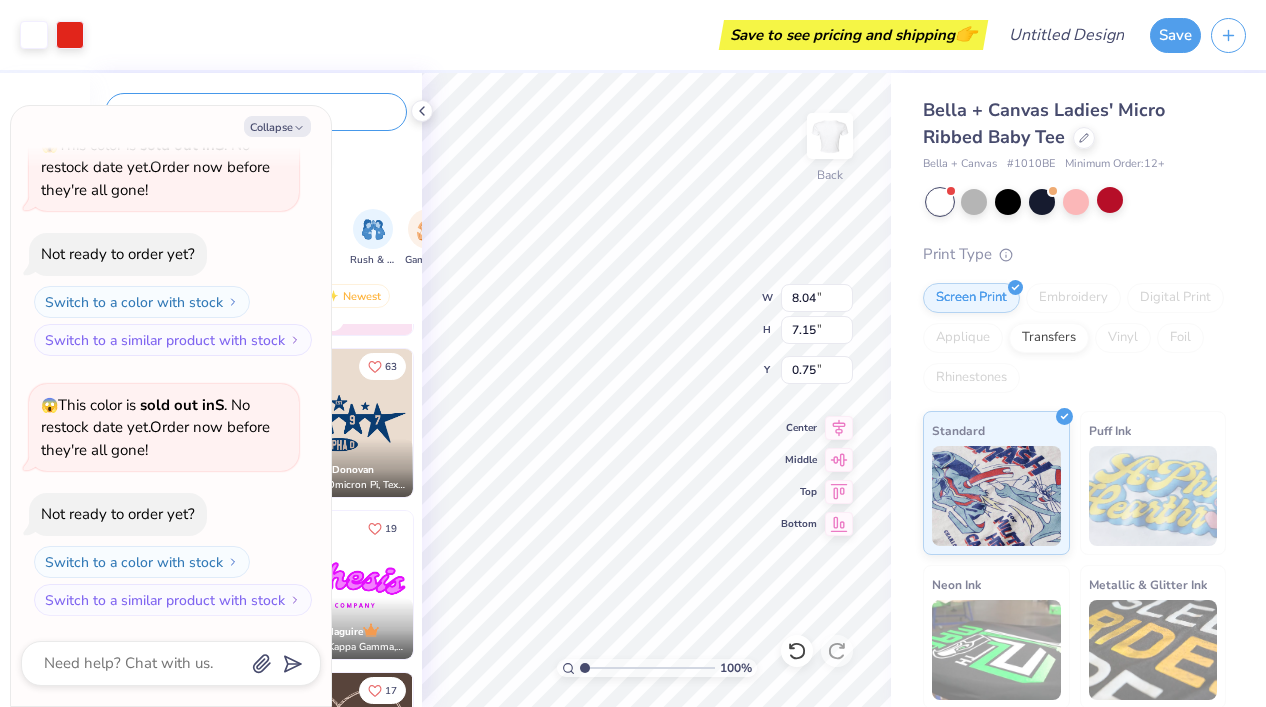type on "0.73" 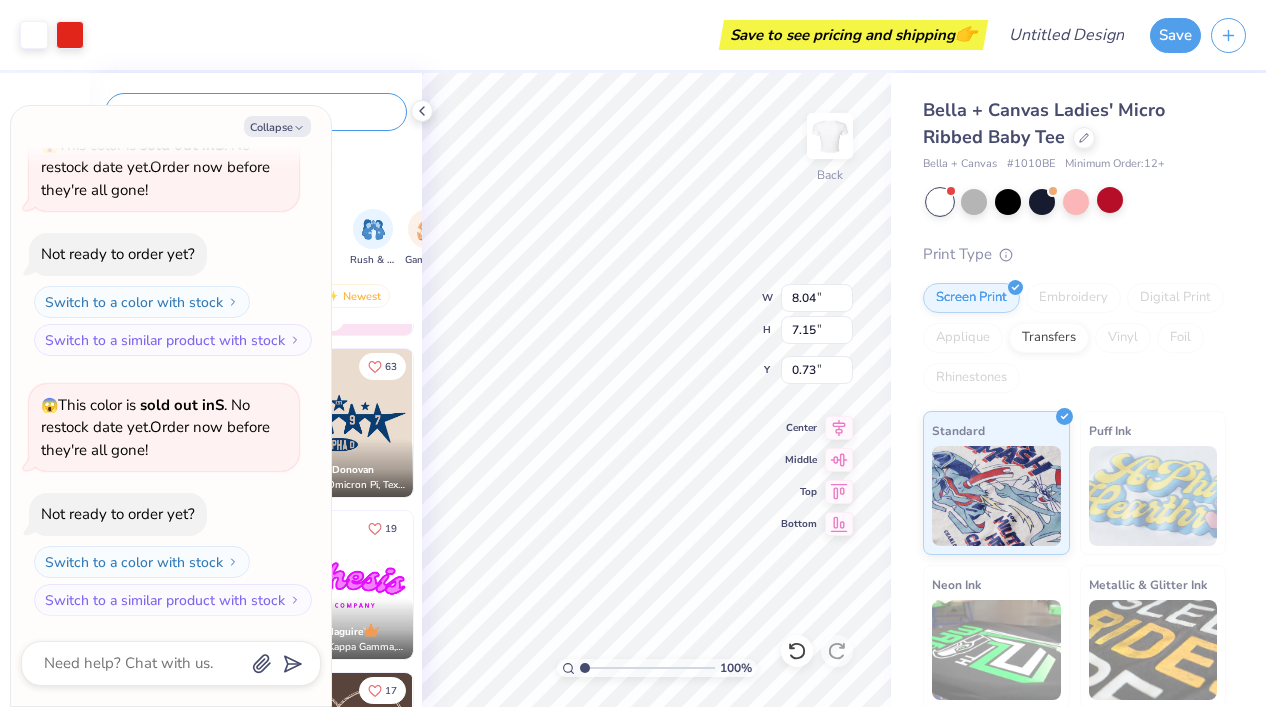 type on "x" 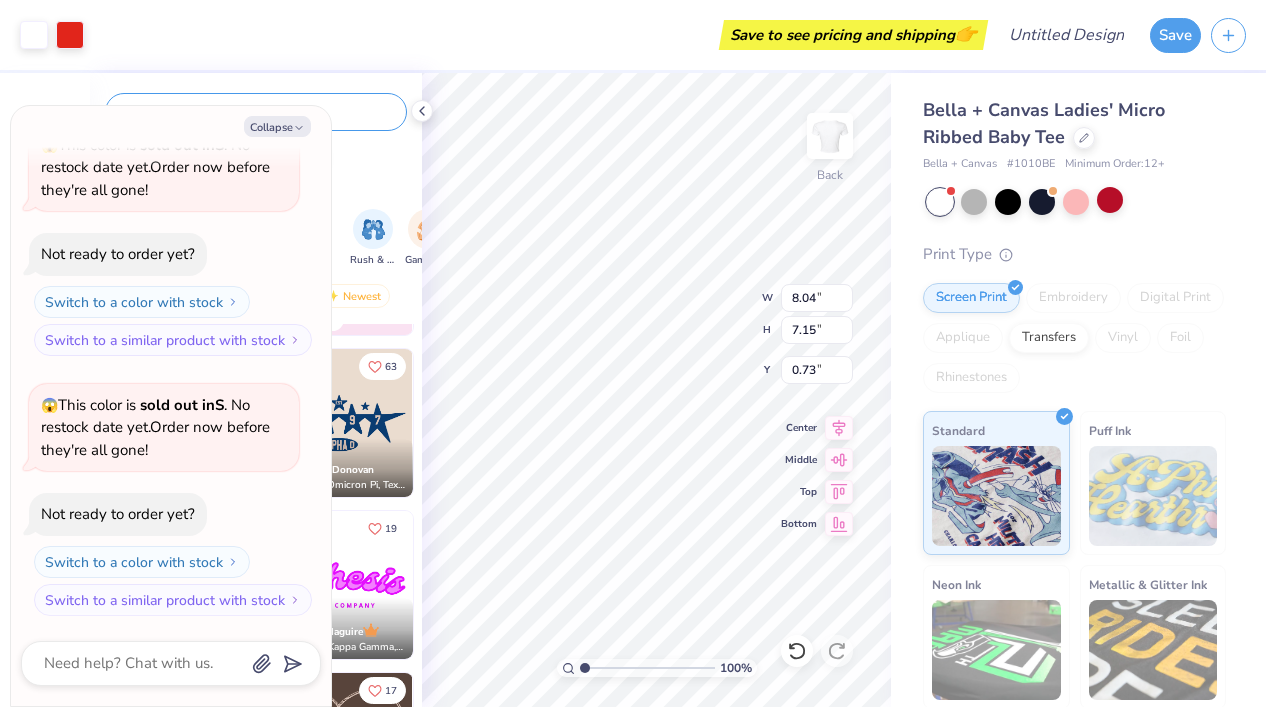 type on "0.92" 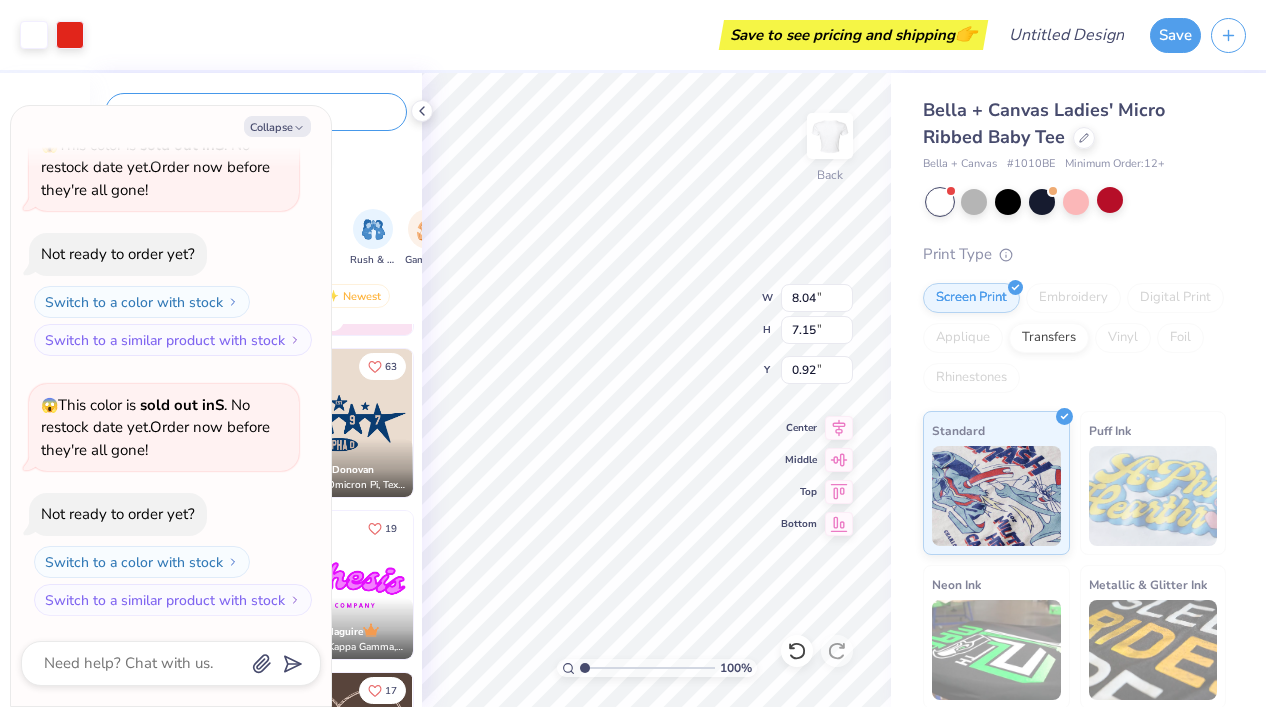type on "x" 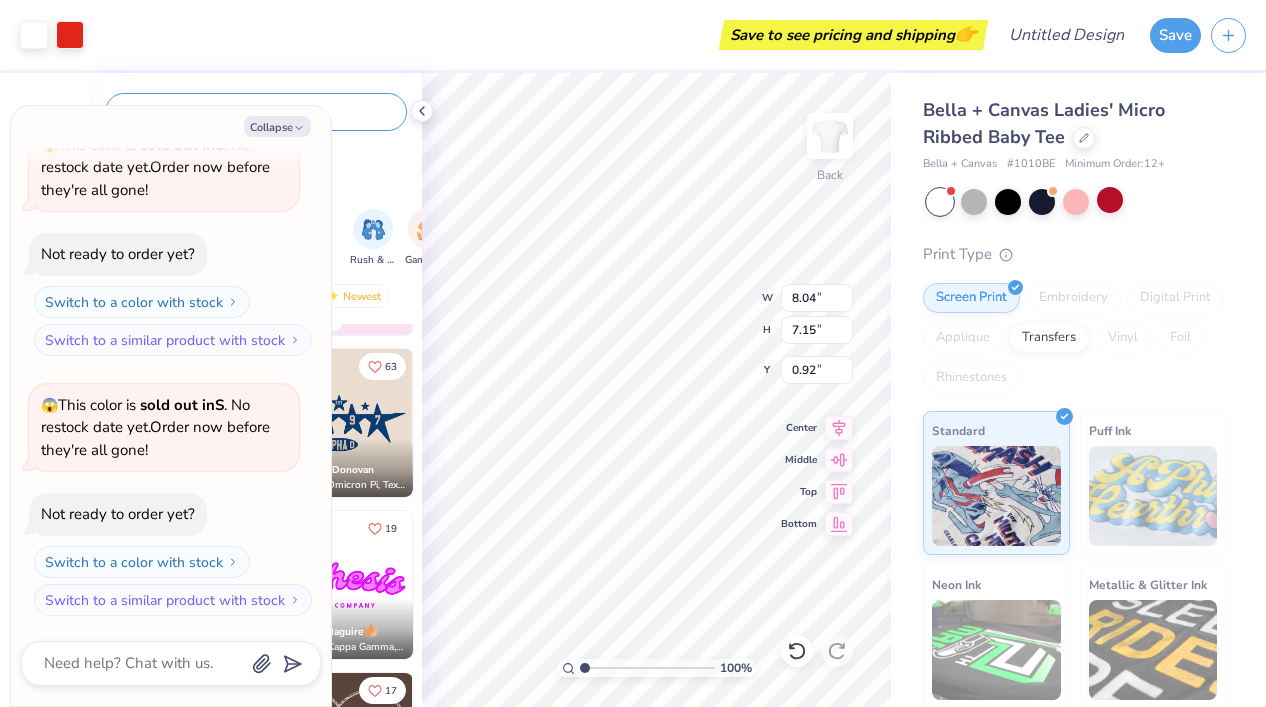 type on "0.91" 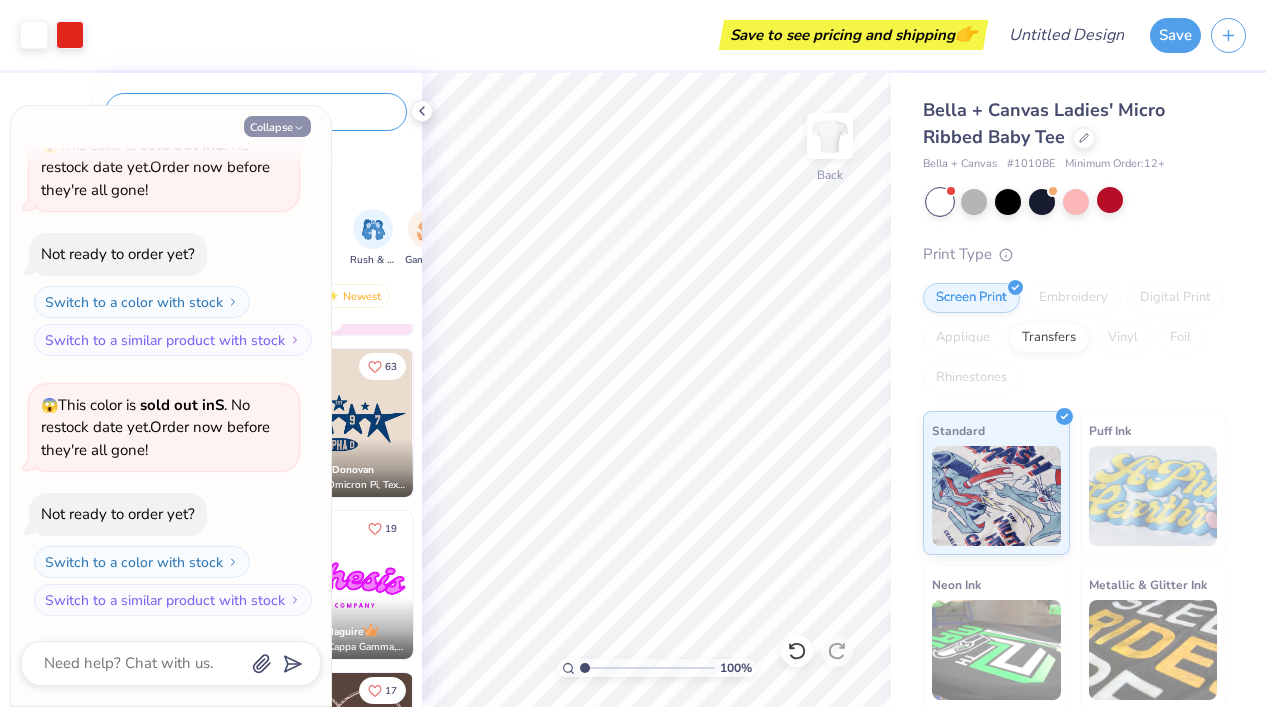 click 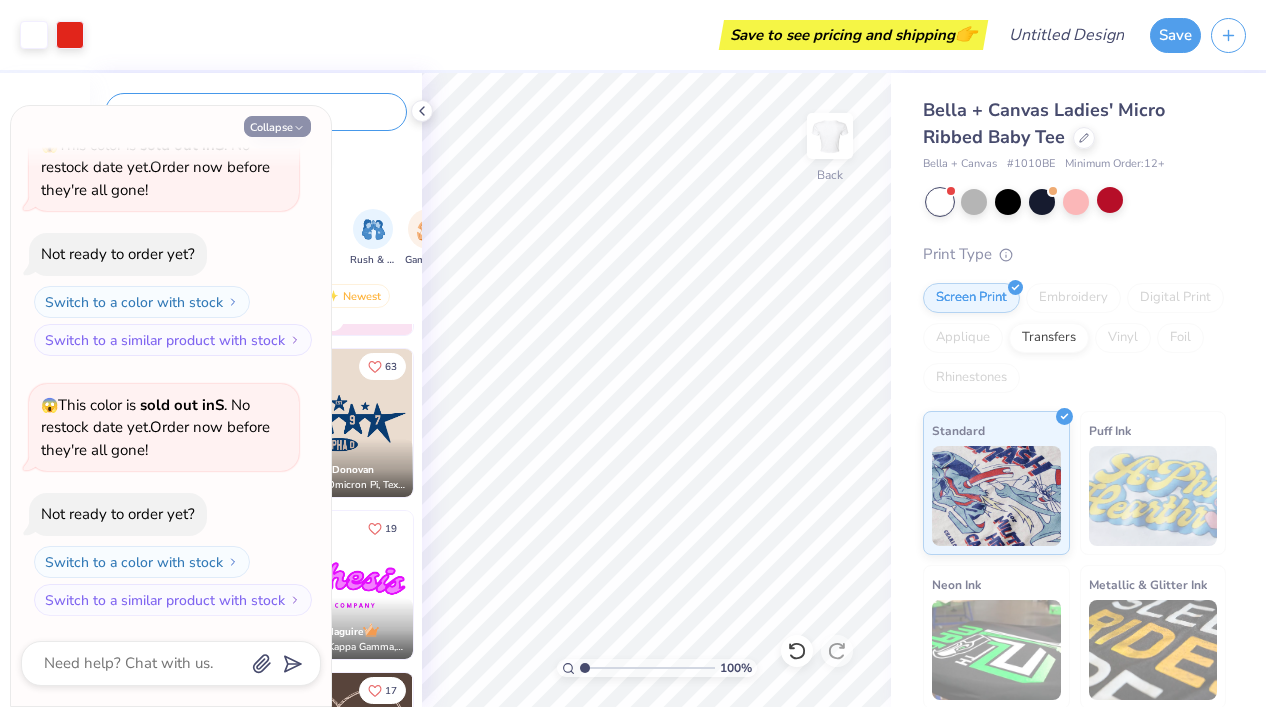 type on "x" 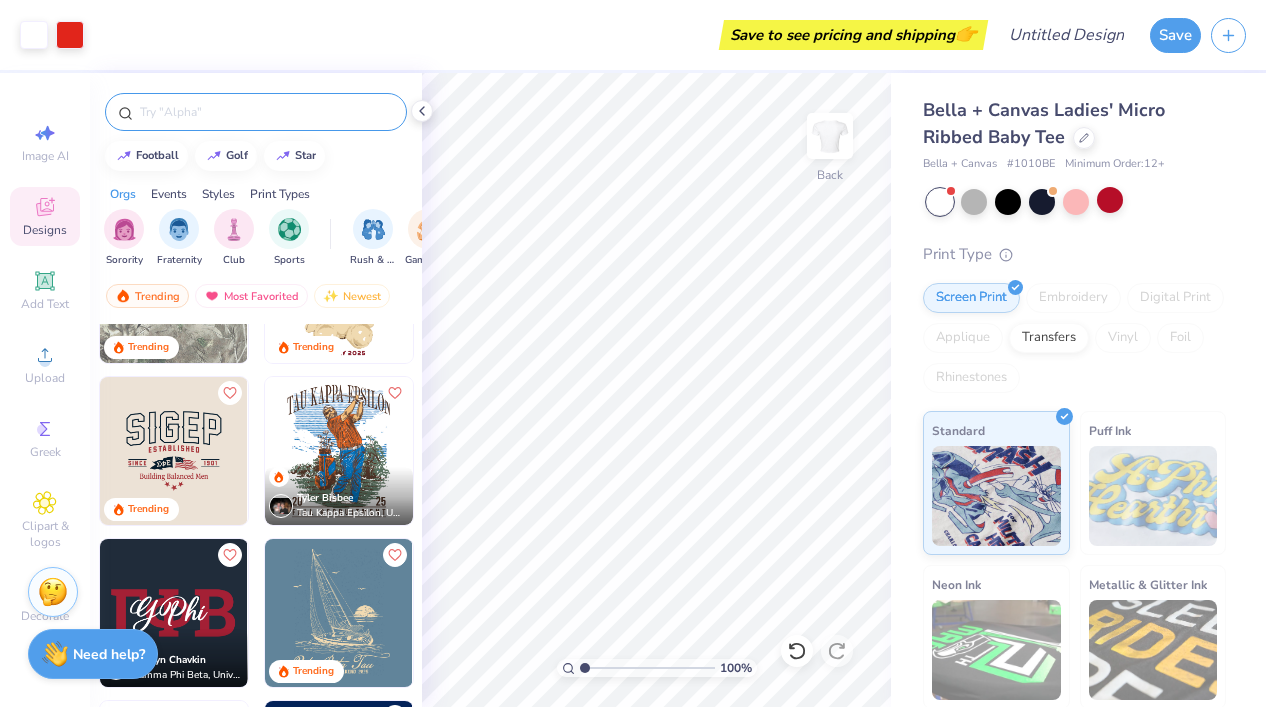 scroll, scrollTop: 1261, scrollLeft: 0, axis: vertical 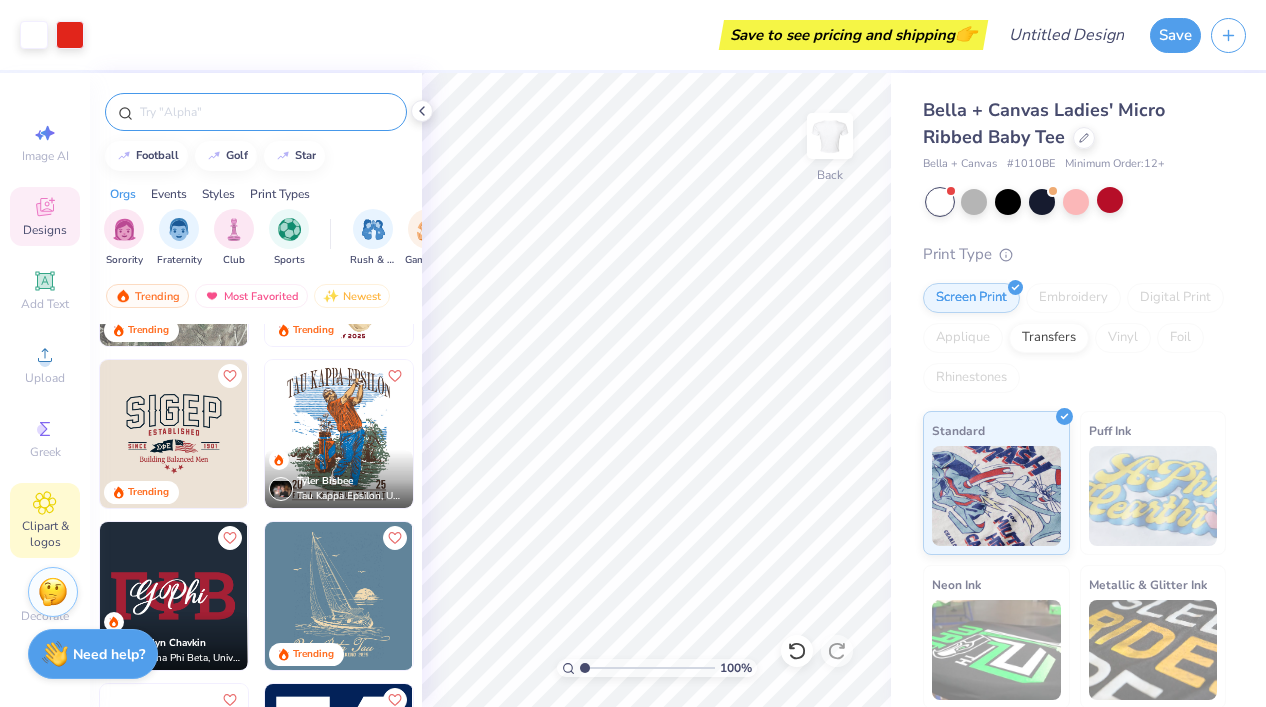 click on "Clipart & logos" at bounding box center [45, 534] 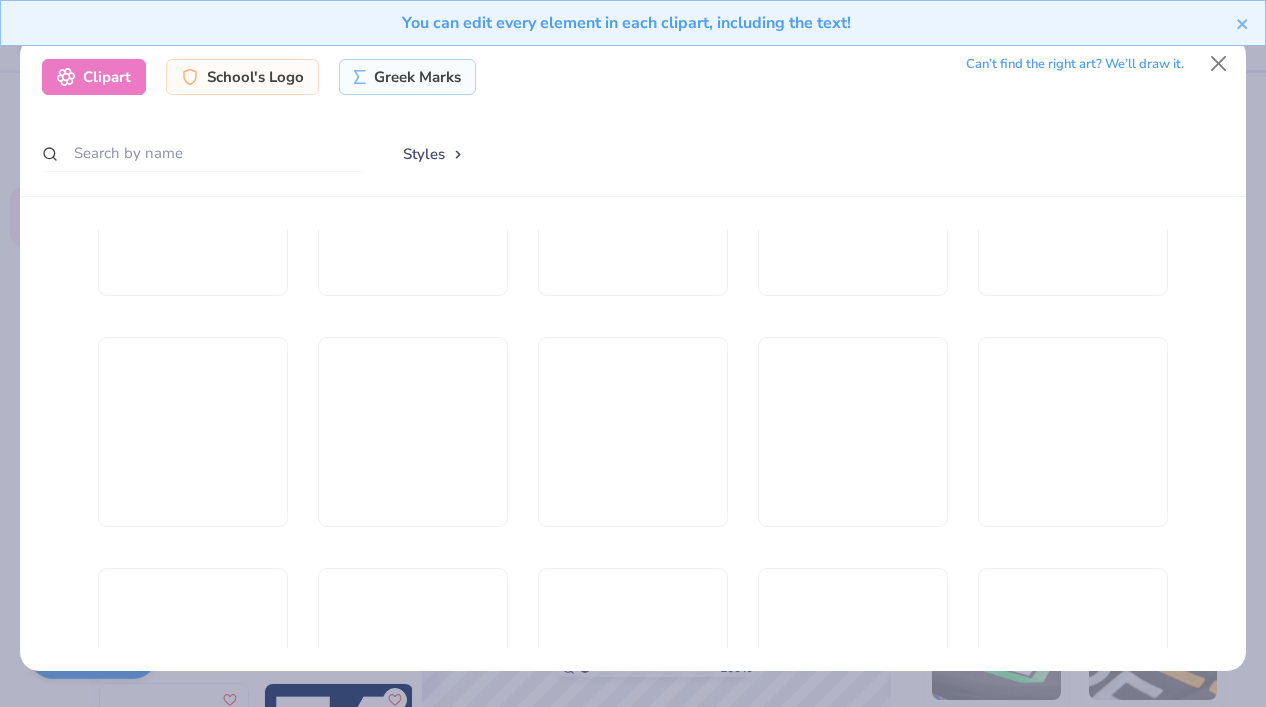 scroll, scrollTop: 1237, scrollLeft: 0, axis: vertical 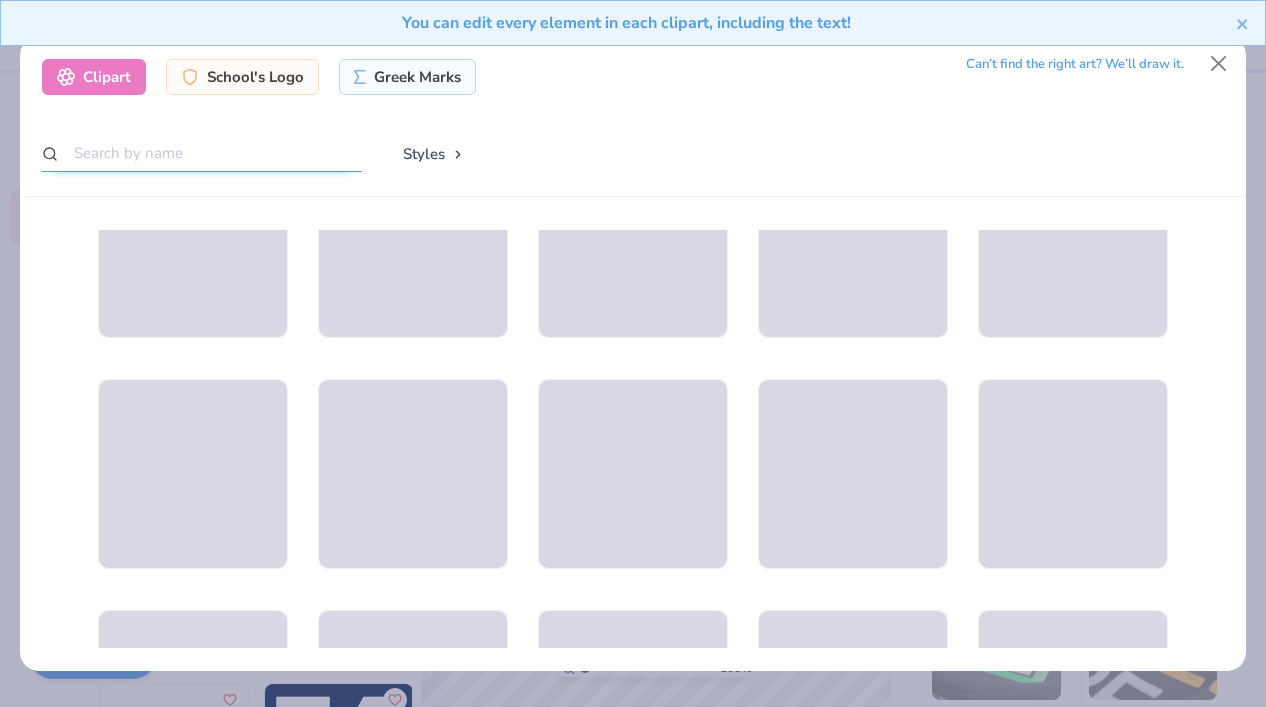 click at bounding box center (202, 153) 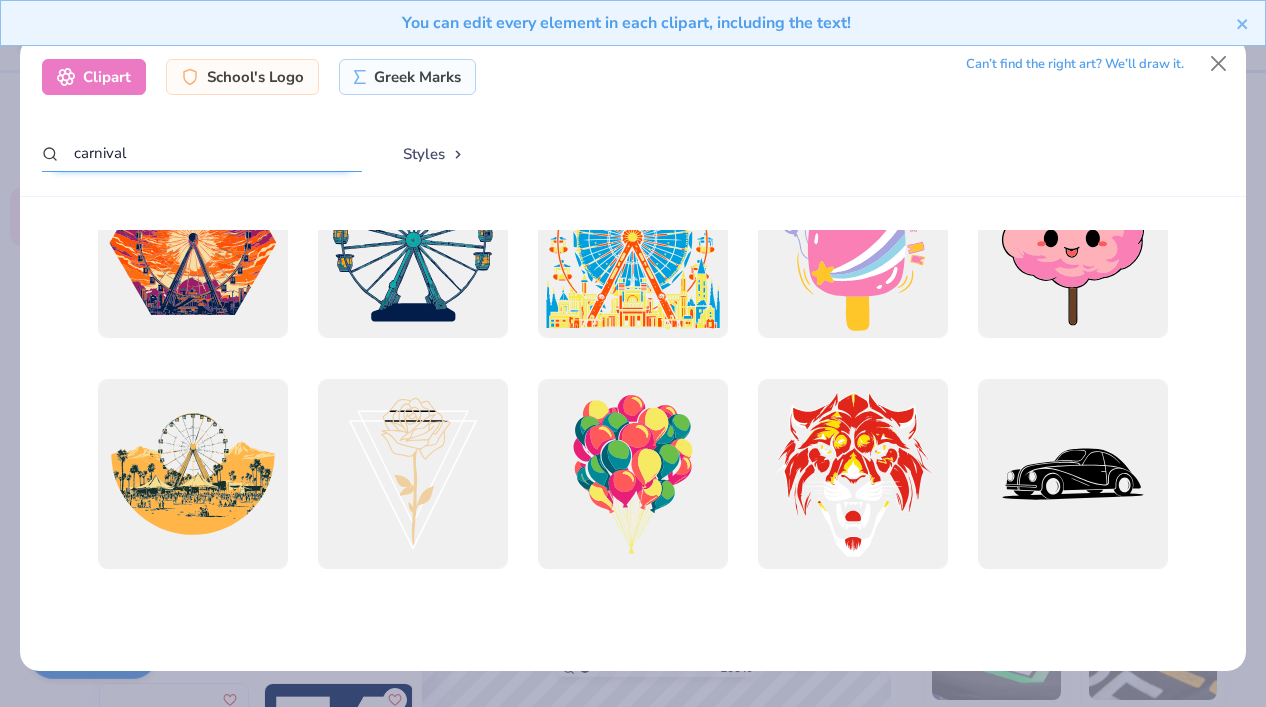 scroll, scrollTop: 0, scrollLeft: 0, axis: both 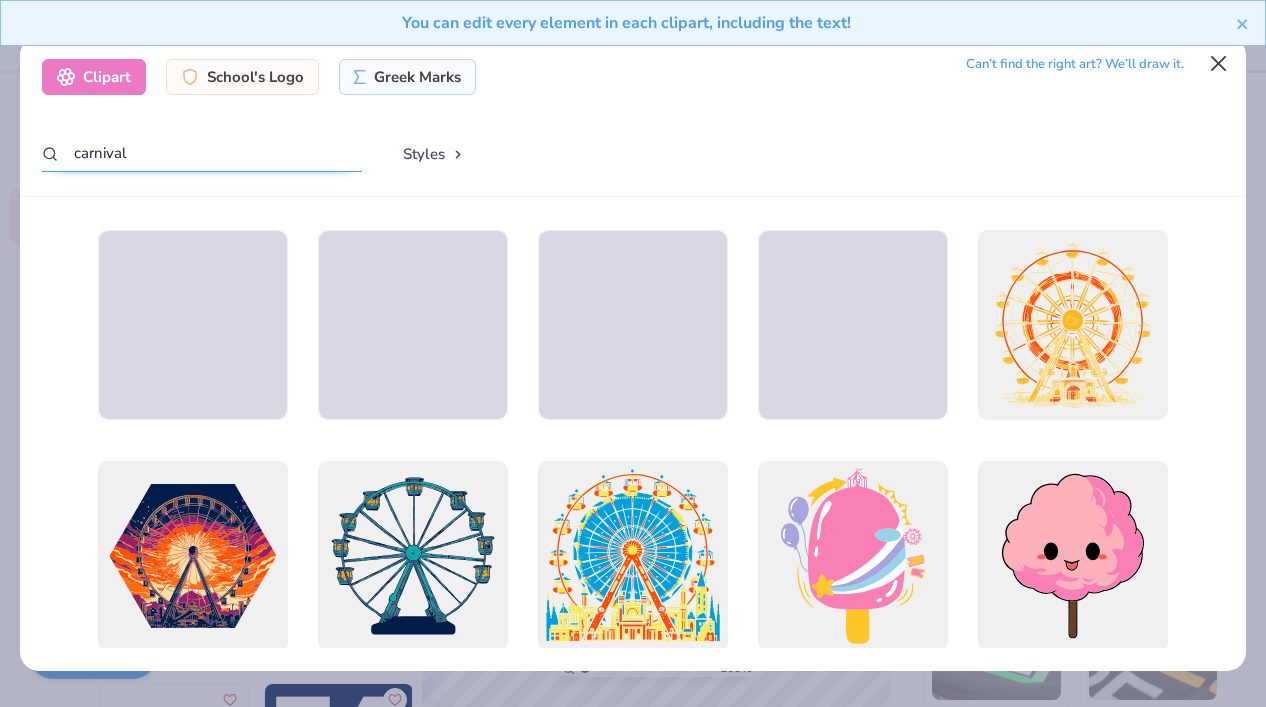 type on "carnival" 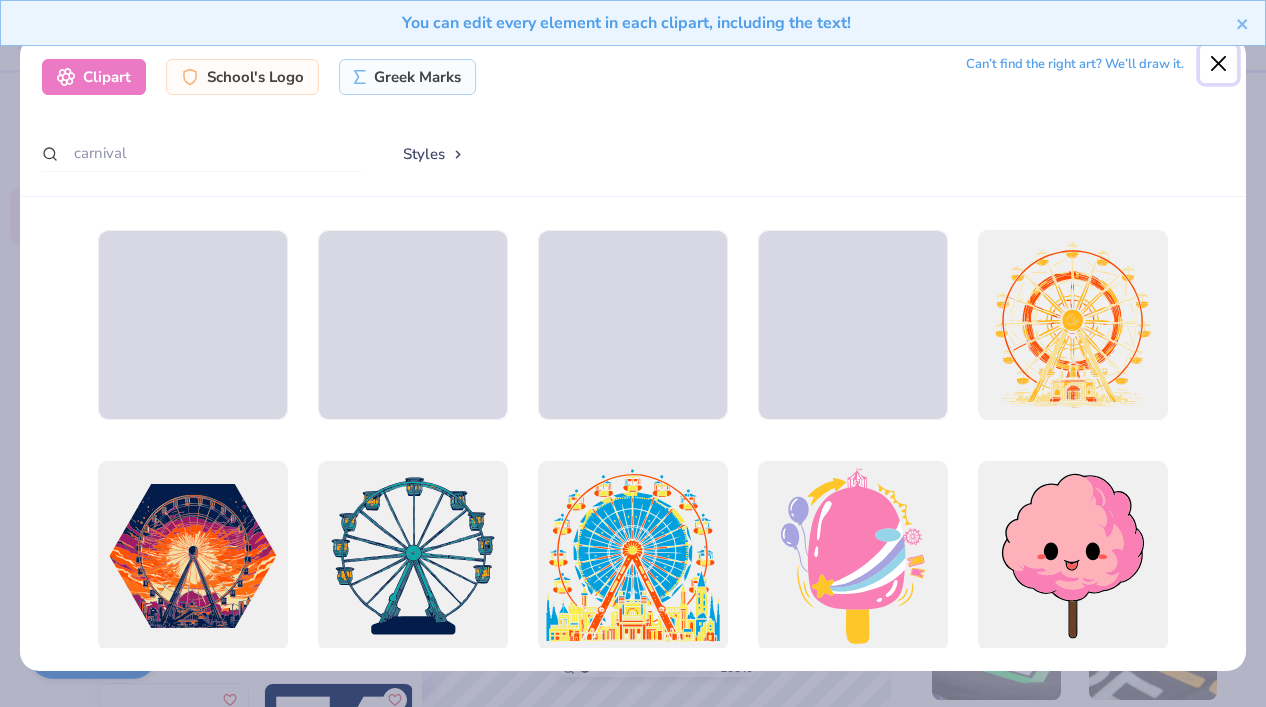click at bounding box center (1219, 64) 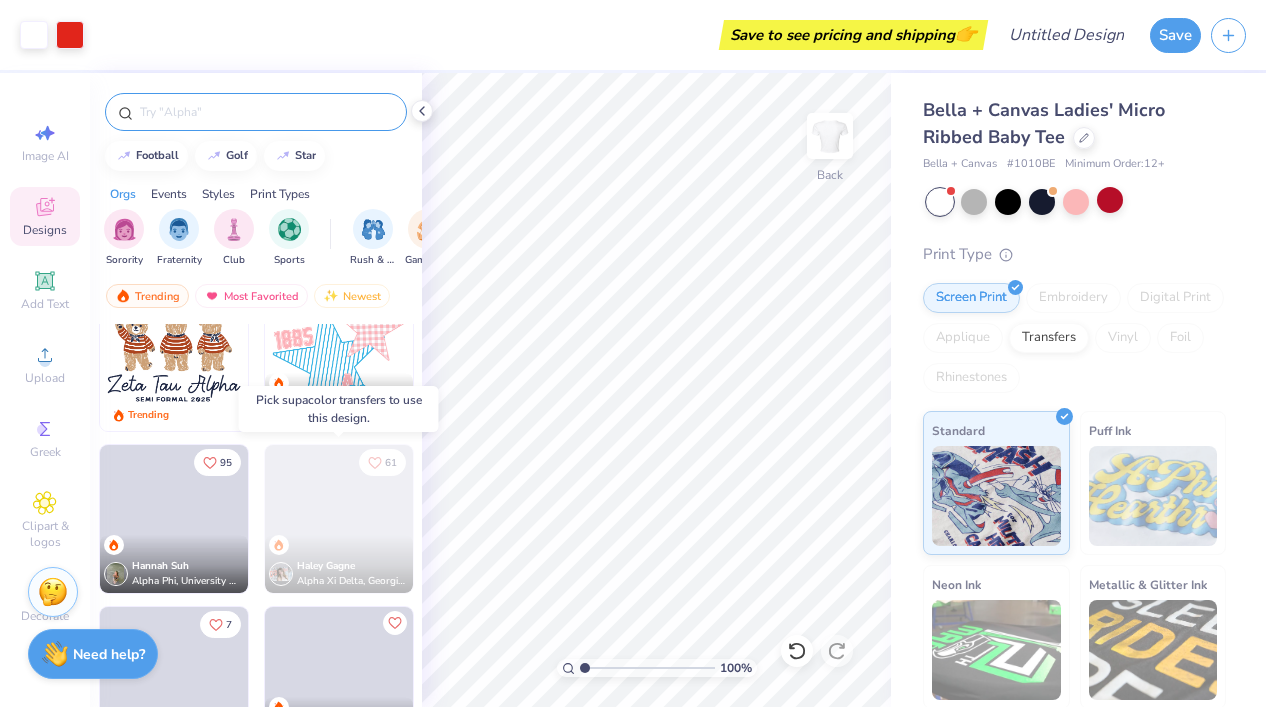 scroll, scrollTop: 1817, scrollLeft: 0, axis: vertical 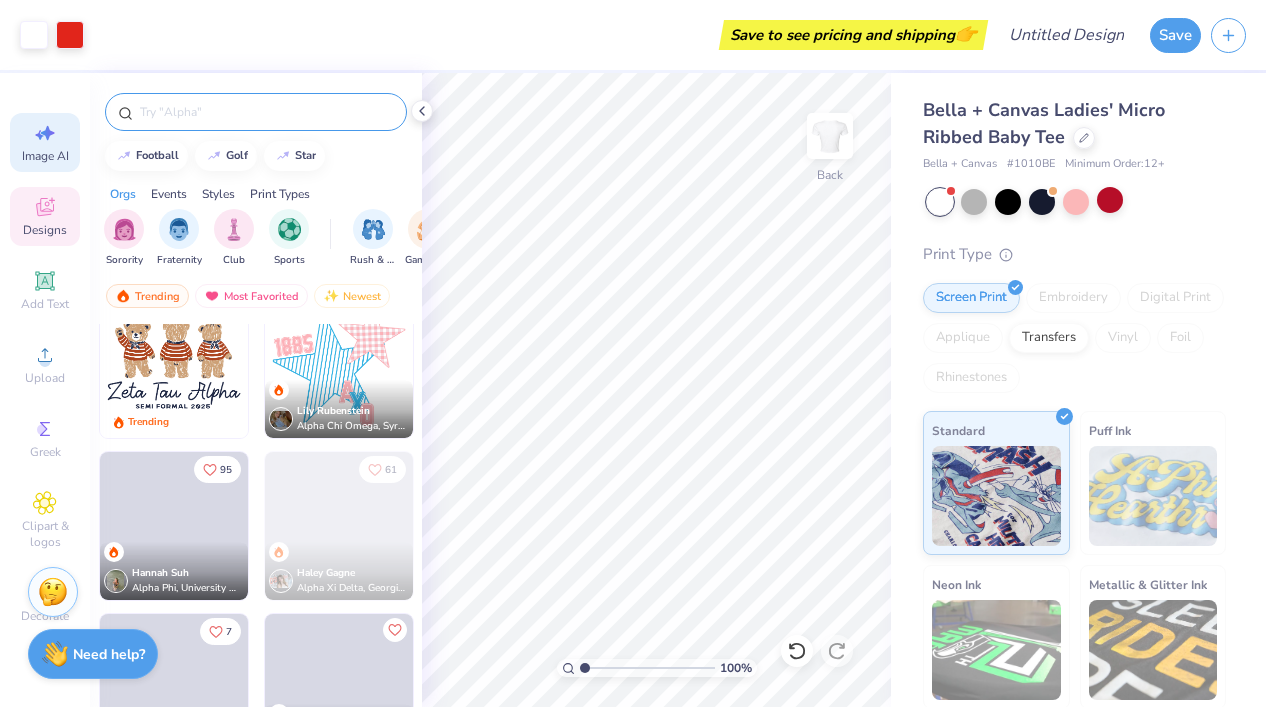 click on "Image AI" at bounding box center [45, 142] 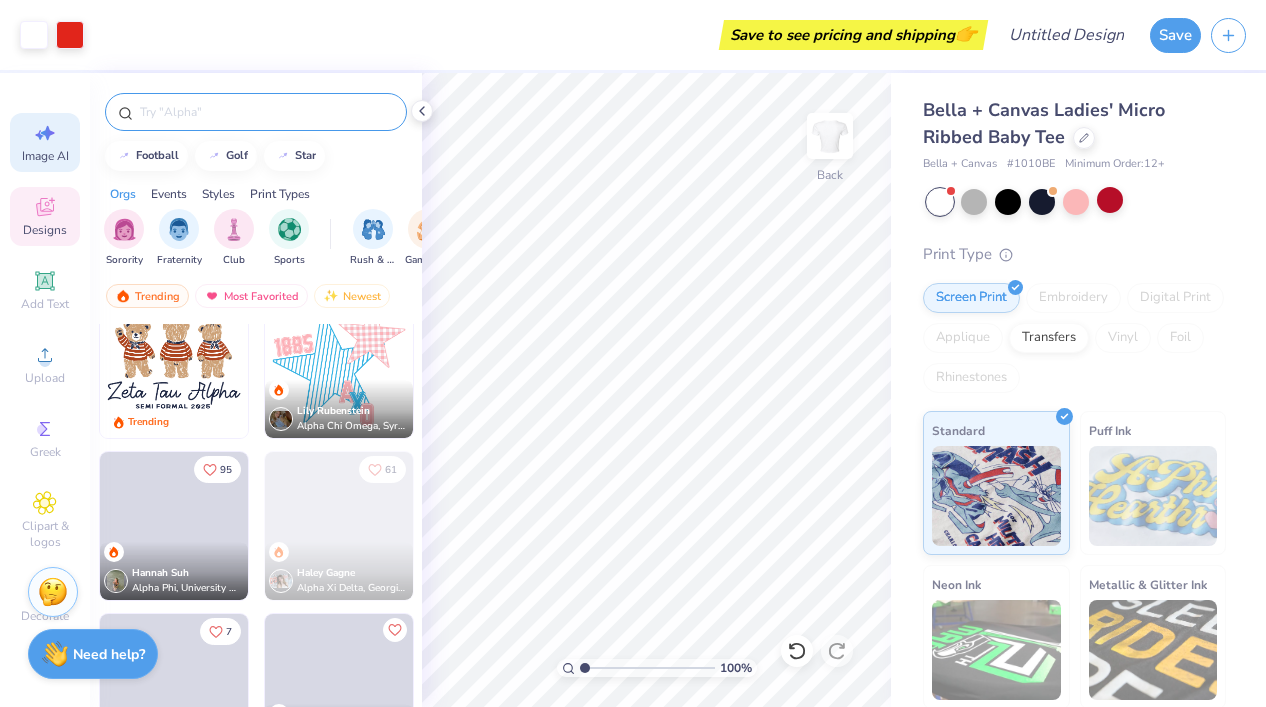select on "4" 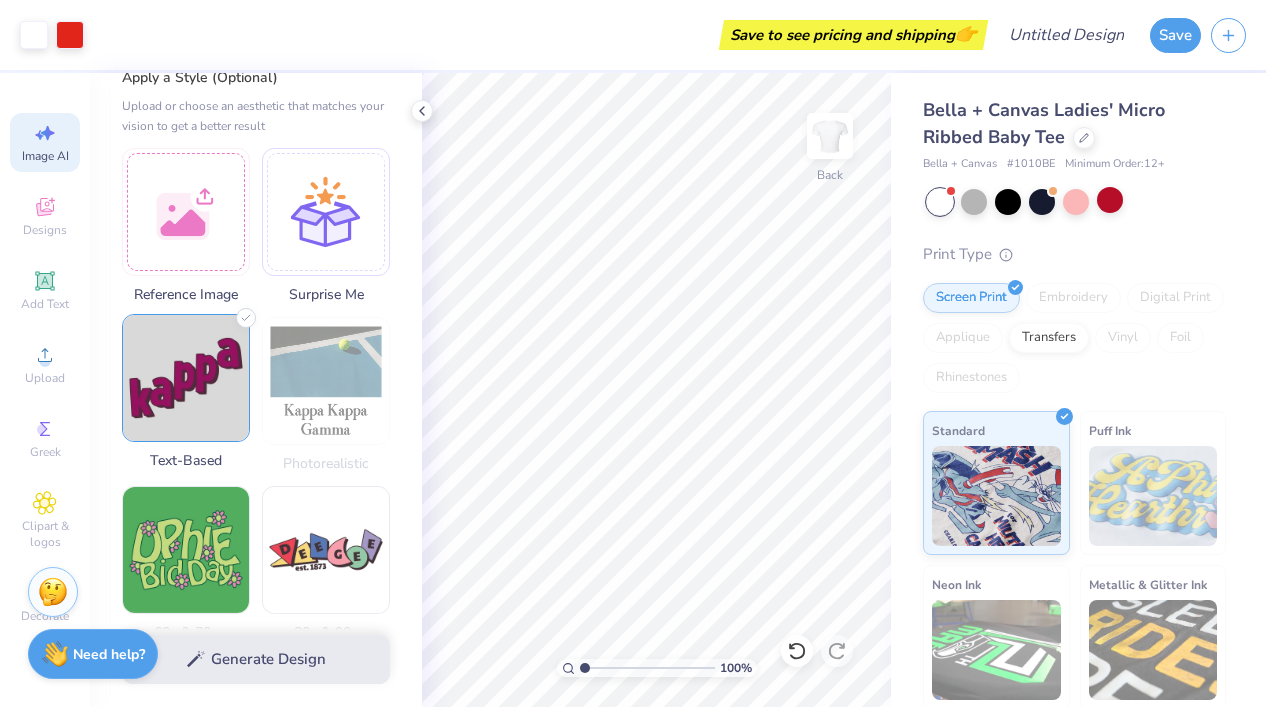 scroll, scrollTop: 212, scrollLeft: 0, axis: vertical 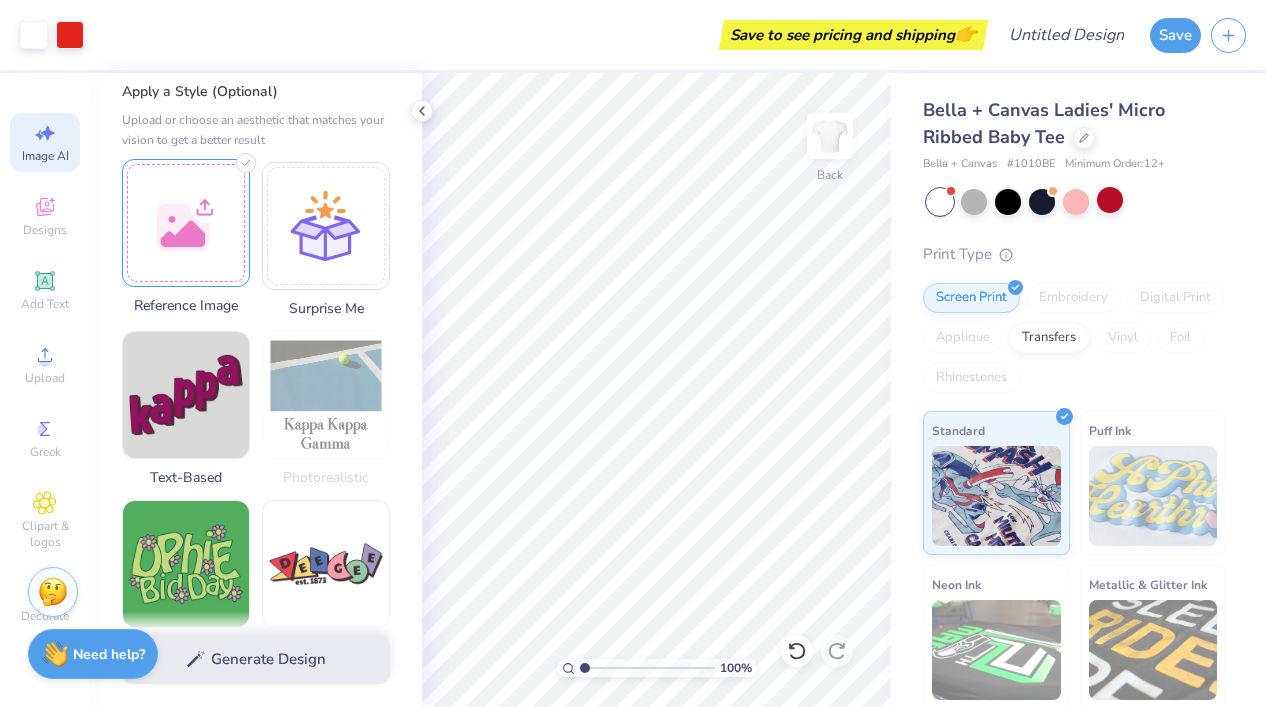 click at bounding box center (186, 223) 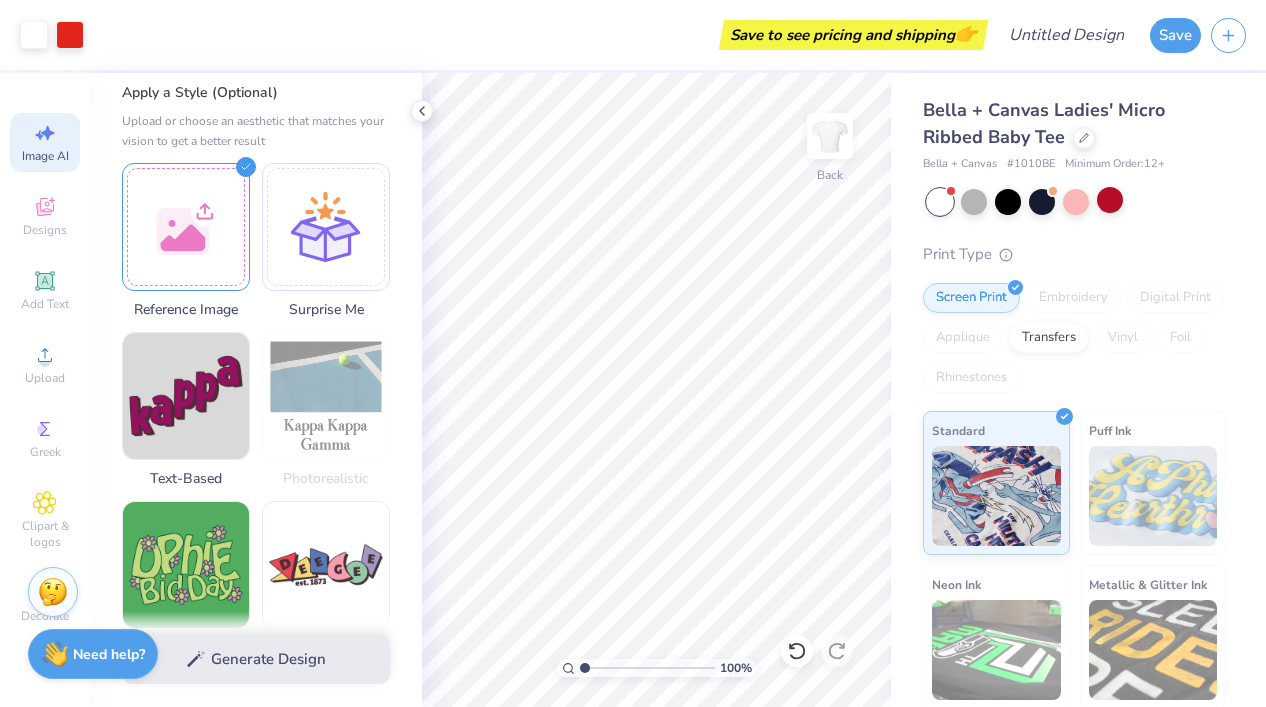 scroll, scrollTop: 0, scrollLeft: 0, axis: both 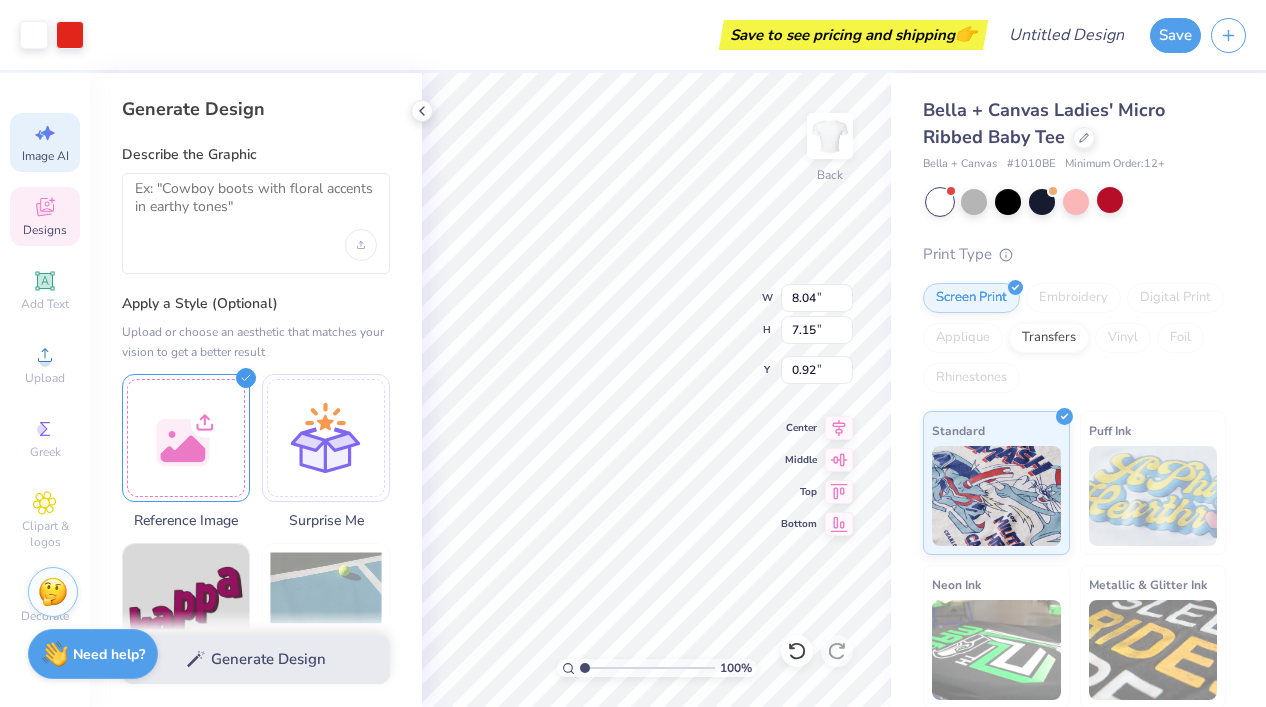 type on "0.92" 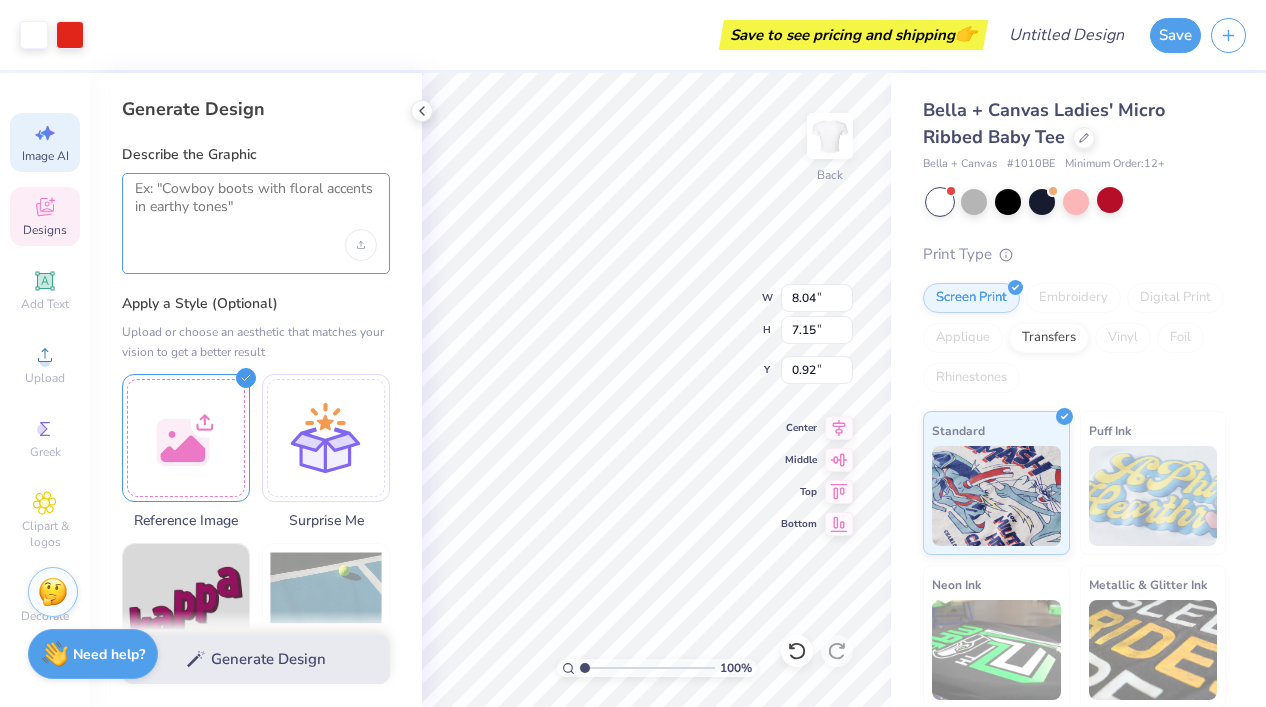 click at bounding box center (256, 205) 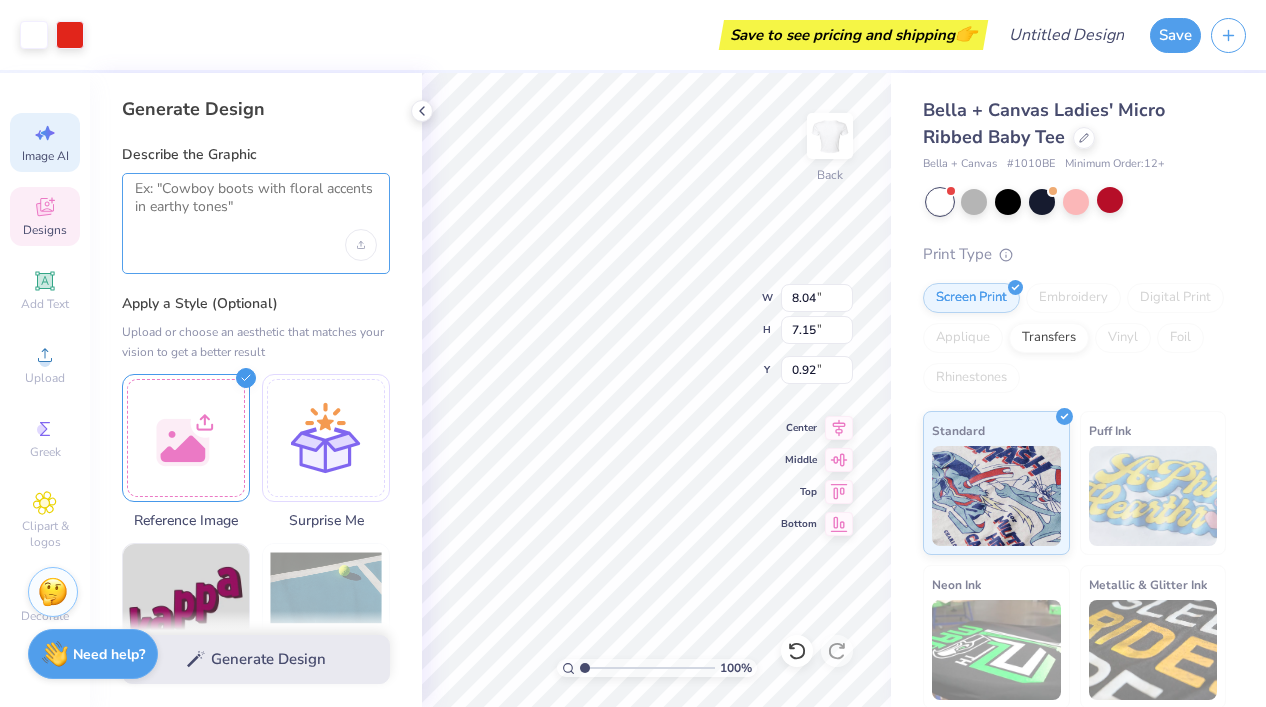 click at bounding box center [256, 205] 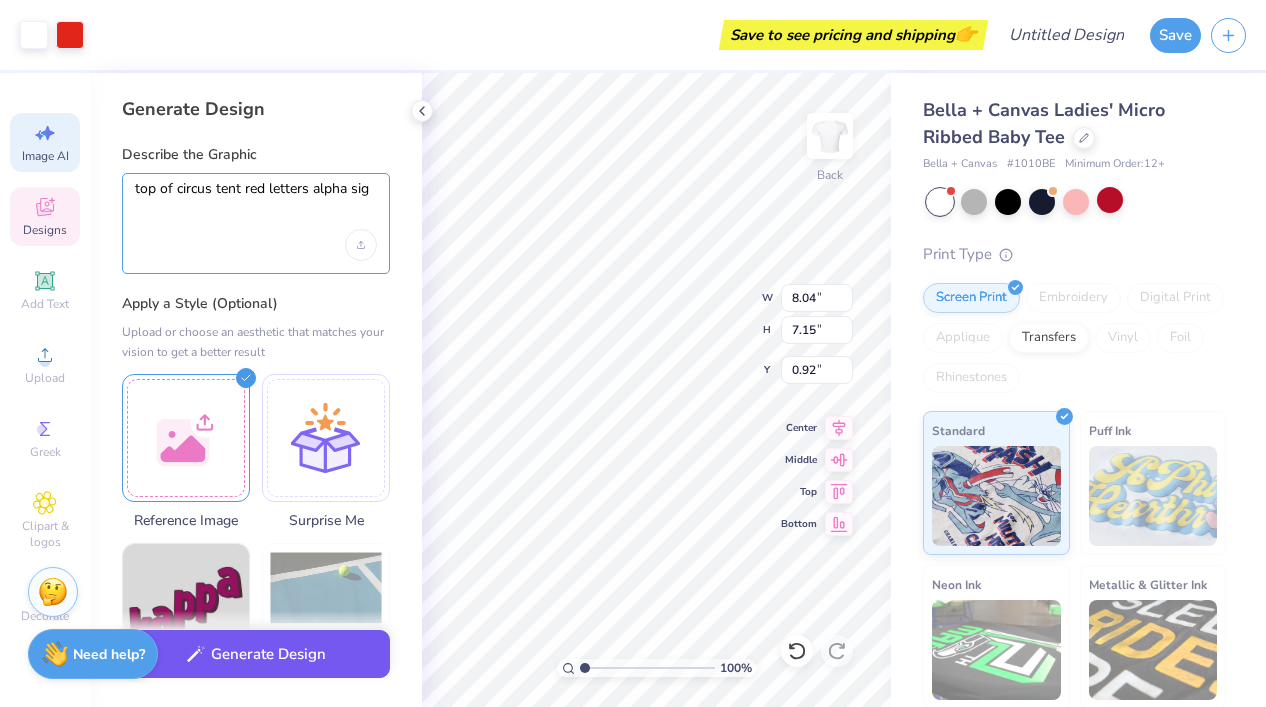 type on "top of circus tent red letters alpha sig" 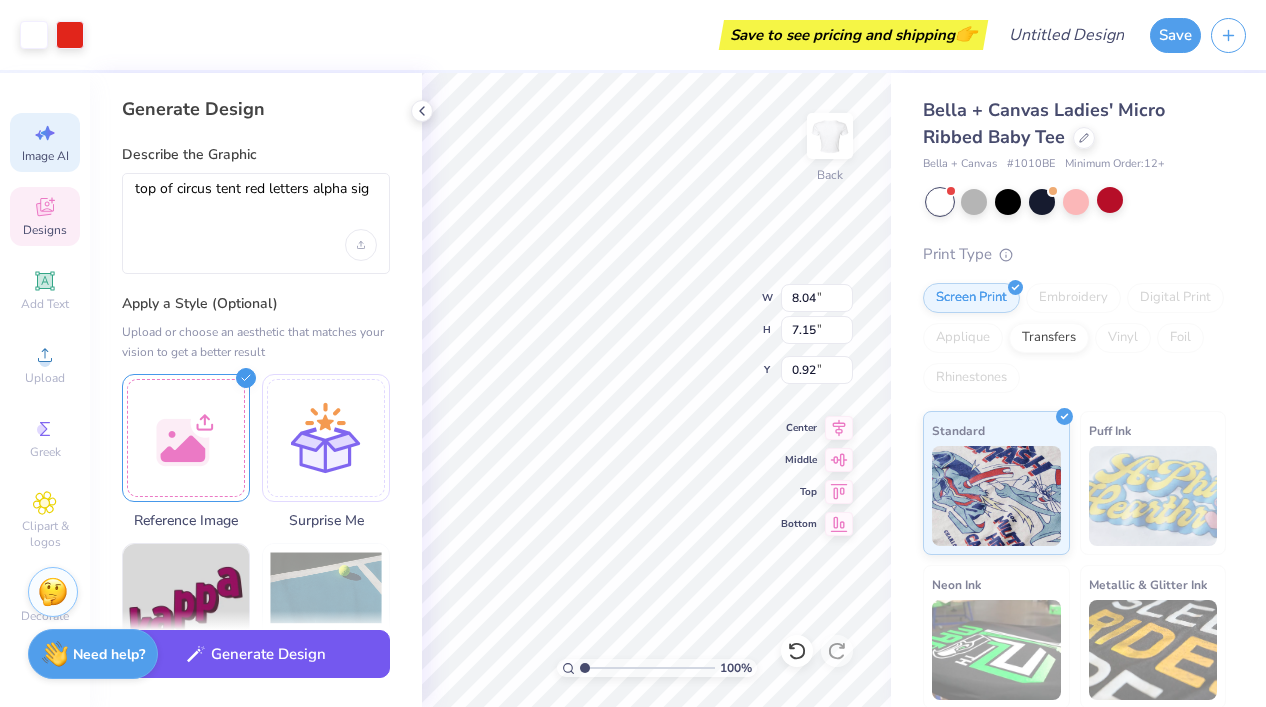 click on "Generate Design" at bounding box center [256, 654] 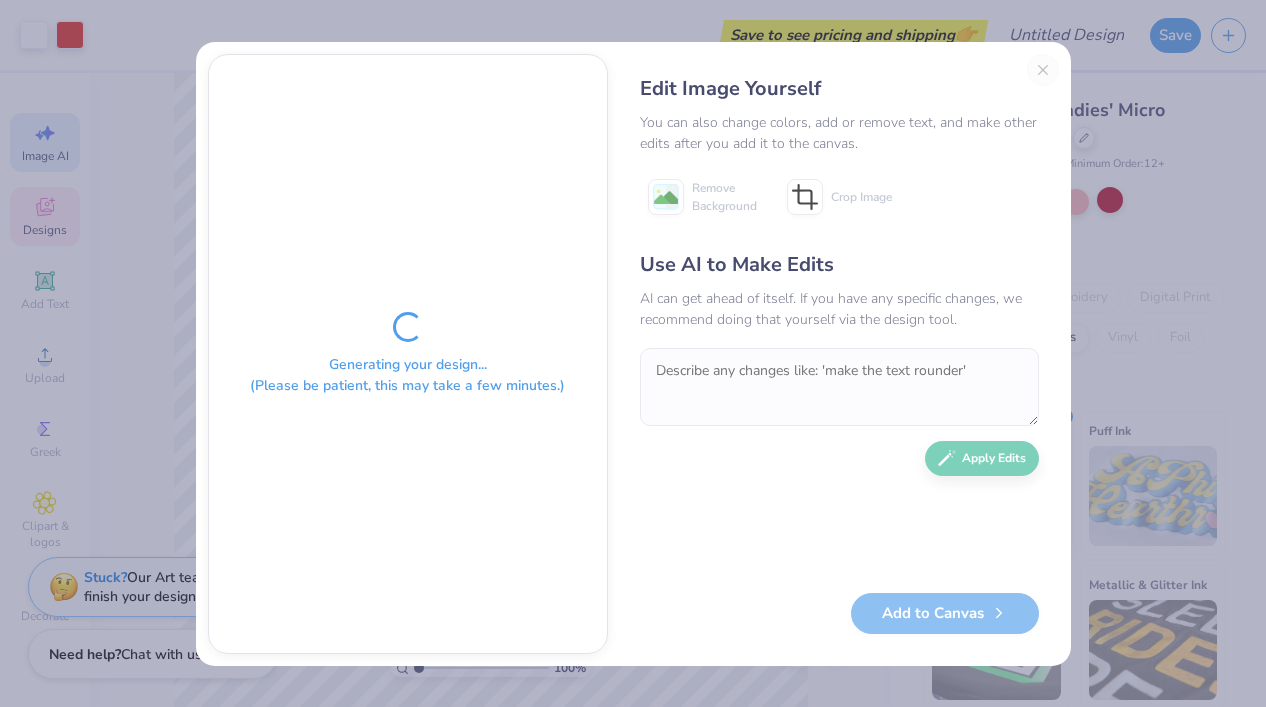 click on "Edit Image Yourself You can also change colors, add or remove text, and make other edits after you add it to the canvas. Remove Background Crop Image Use AI to Make Edits AI can get ahead of itself. If you have any specific changes, we recommend doing that yourself via the design tool. Apply Edits Add to Canvas" at bounding box center (839, 354) 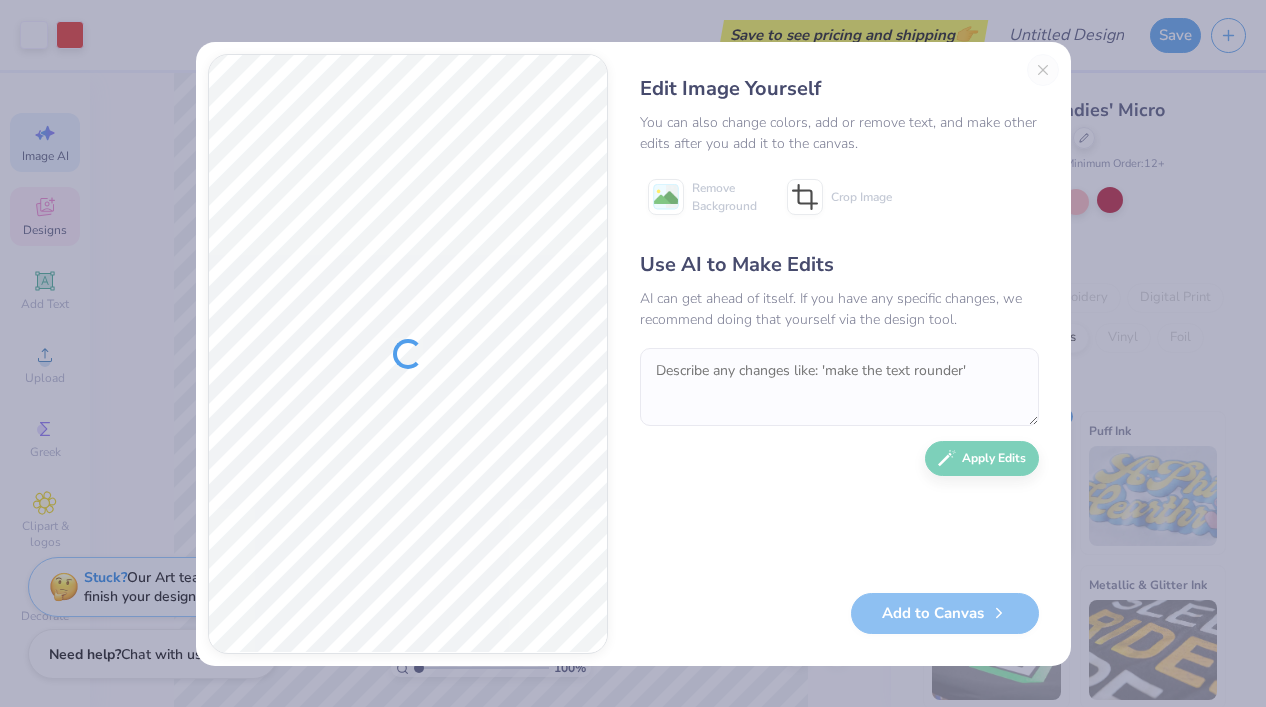 click on "Edit Image Yourself You can also change colors, add or remove text, and make other edits after you add it to the canvas. Remove Background Crop Image Use AI to Make Edits AI can get ahead of itself. If you have any specific changes, we recommend doing that yourself via the design tool. Apply Edits Add to Canvas" at bounding box center [839, 354] 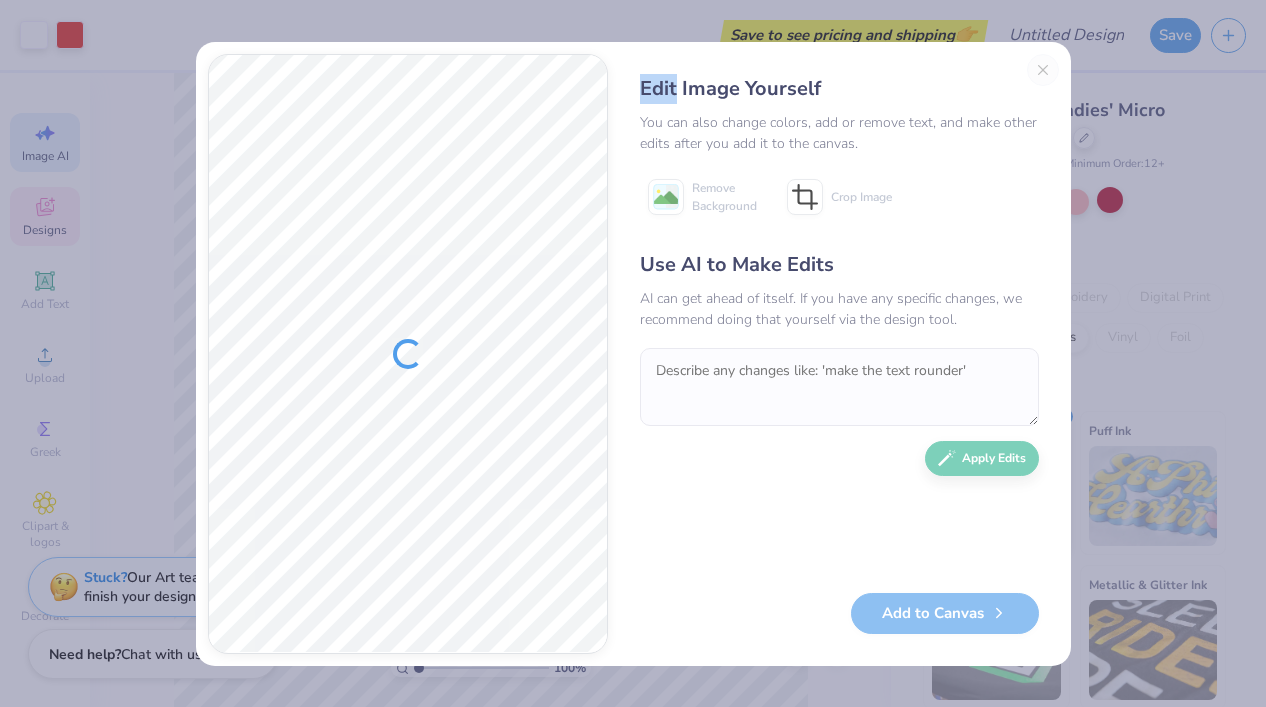 click on "Edit Image Yourself You can also change colors, add or remove text, and make other edits after you add it to the canvas. Remove Background Crop Image Use AI to Make Edits AI can get ahead of itself. If you have any specific changes, we recommend doing that yourself via the design tool. Apply Edits Add to Canvas" at bounding box center [839, 354] 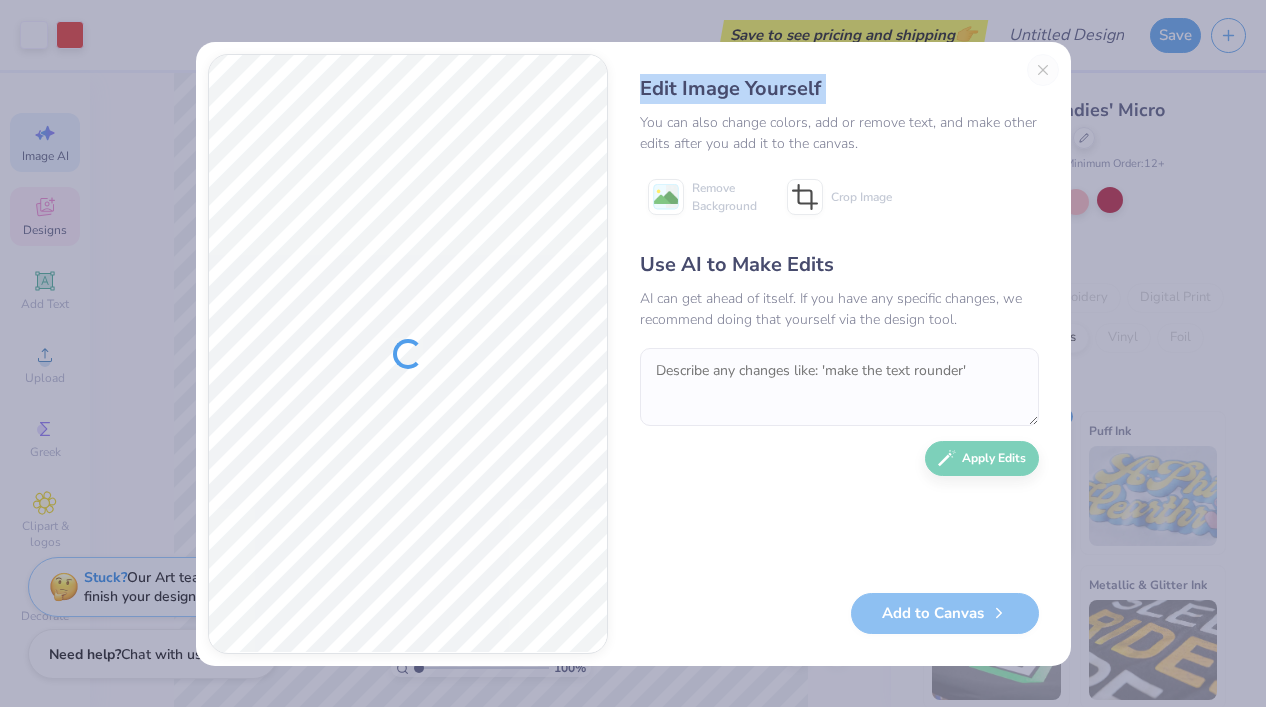 click on "Edit Image Yourself You can also change colors, add or remove text, and make other edits after you add it to the canvas. Remove Background Crop Image Use AI to Make Edits AI can get ahead of itself. If you have any specific changes, we recommend doing that yourself via the design tool. Apply Edits Add to Canvas" at bounding box center [839, 354] 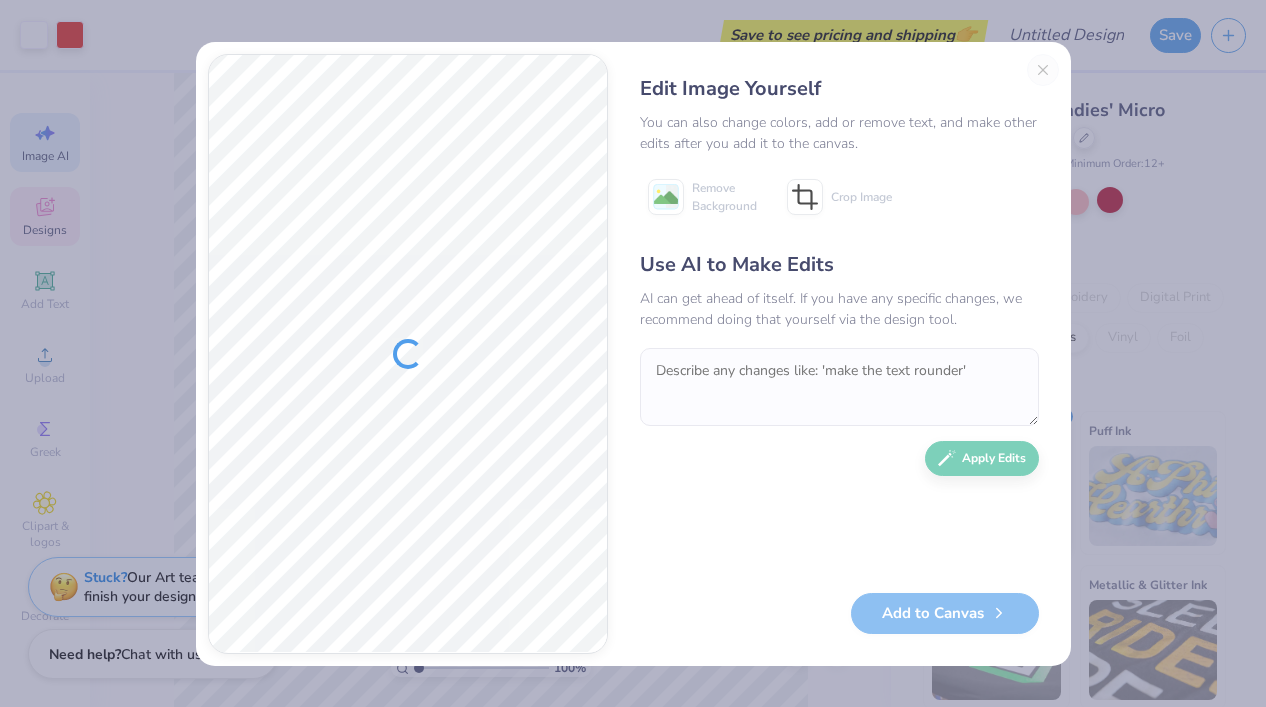 click on "Edit Image Yourself You can also change colors, add or remove text, and make other edits after you add it to the canvas. Remove Background Crop Image Use AI to Make Edits AI can get ahead of itself. If you have any specific changes, we recommend doing that yourself via the design tool. Apply Edits Add to Canvas" at bounding box center [839, 354] 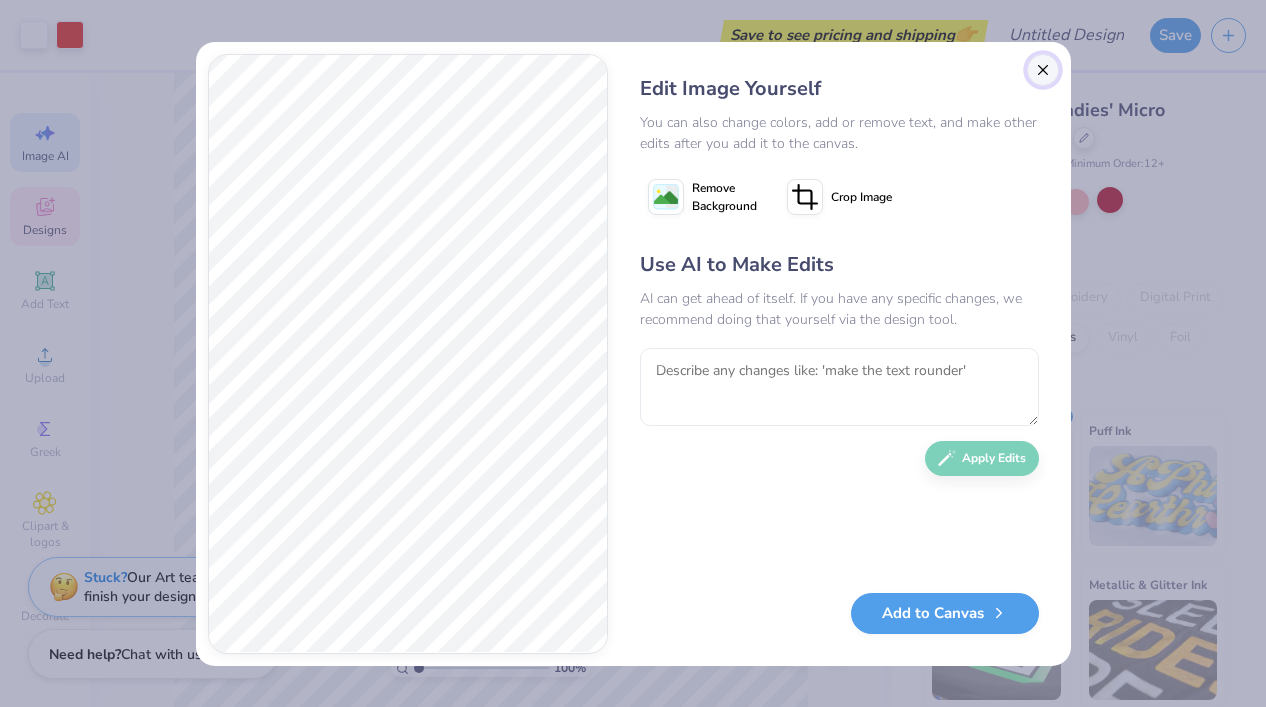 click at bounding box center [1043, 70] 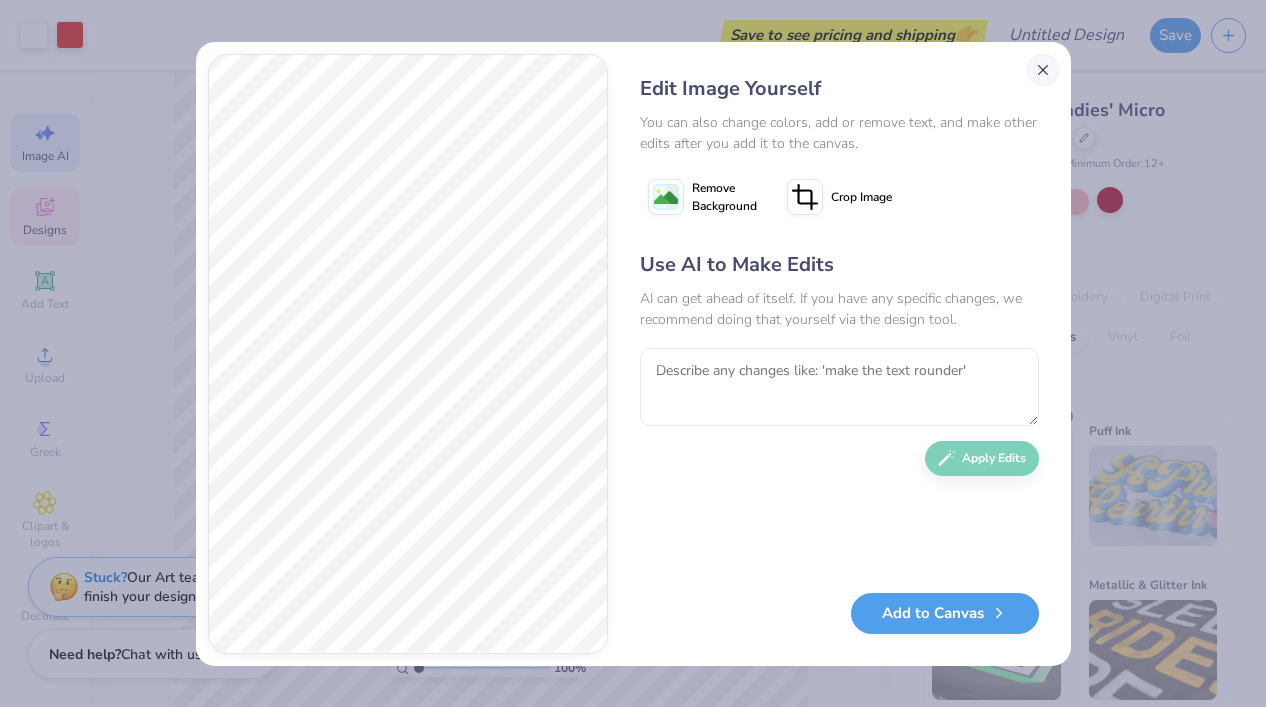 scroll, scrollTop: 0, scrollLeft: 45, axis: horizontal 